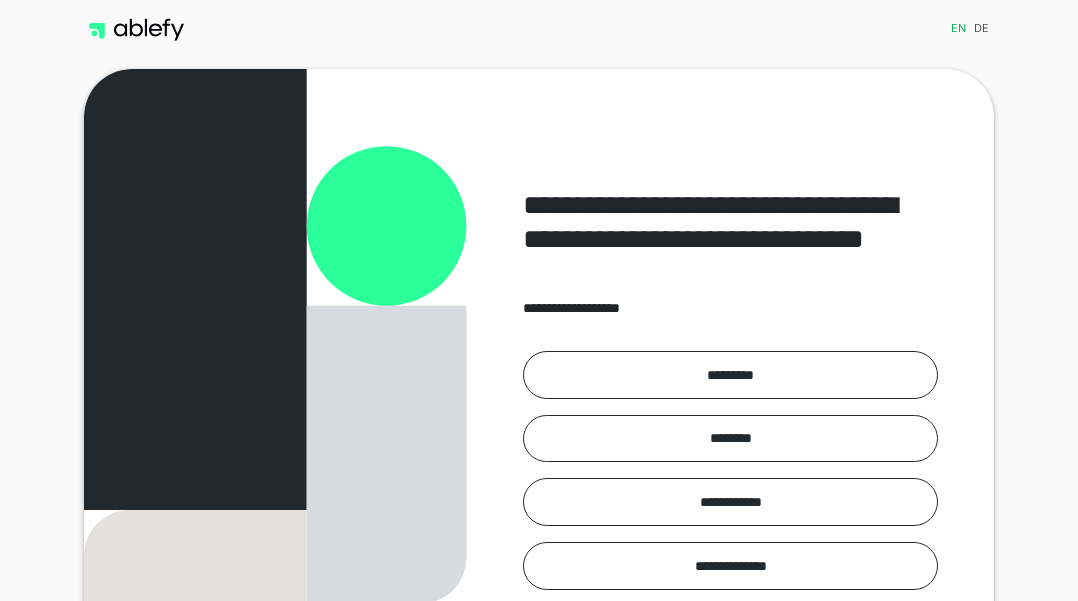 scroll, scrollTop: 0, scrollLeft: 0, axis: both 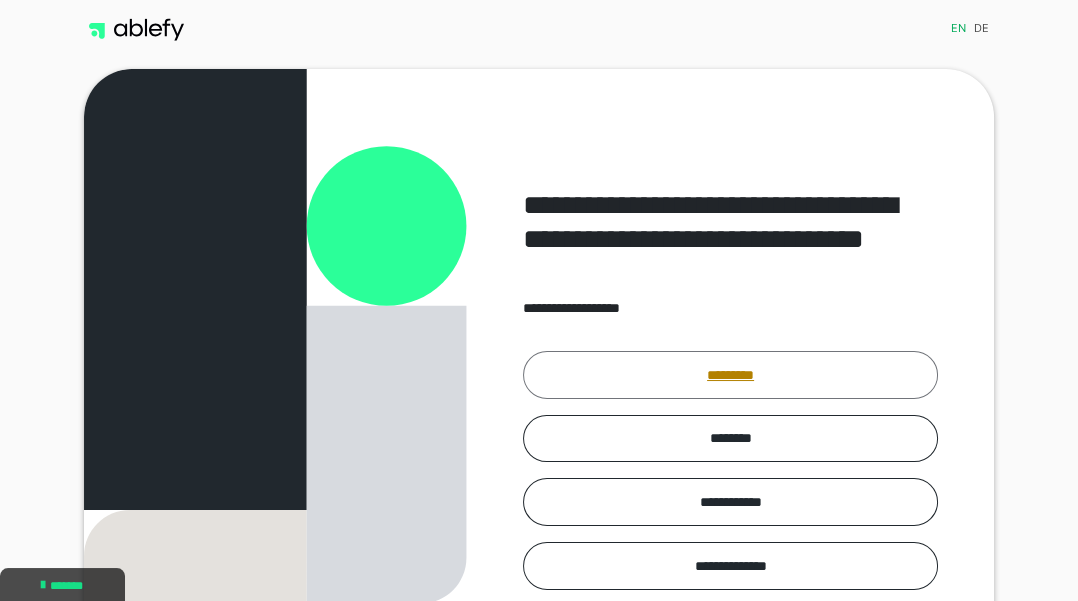 click on "*********" at bounding box center (730, 375) 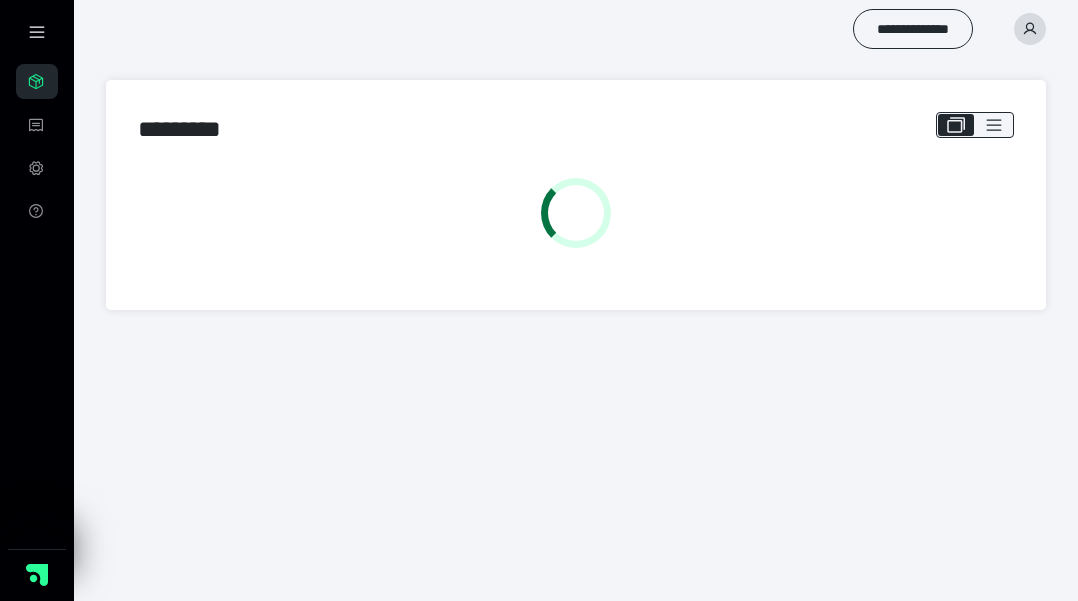 scroll, scrollTop: 0, scrollLeft: 0, axis: both 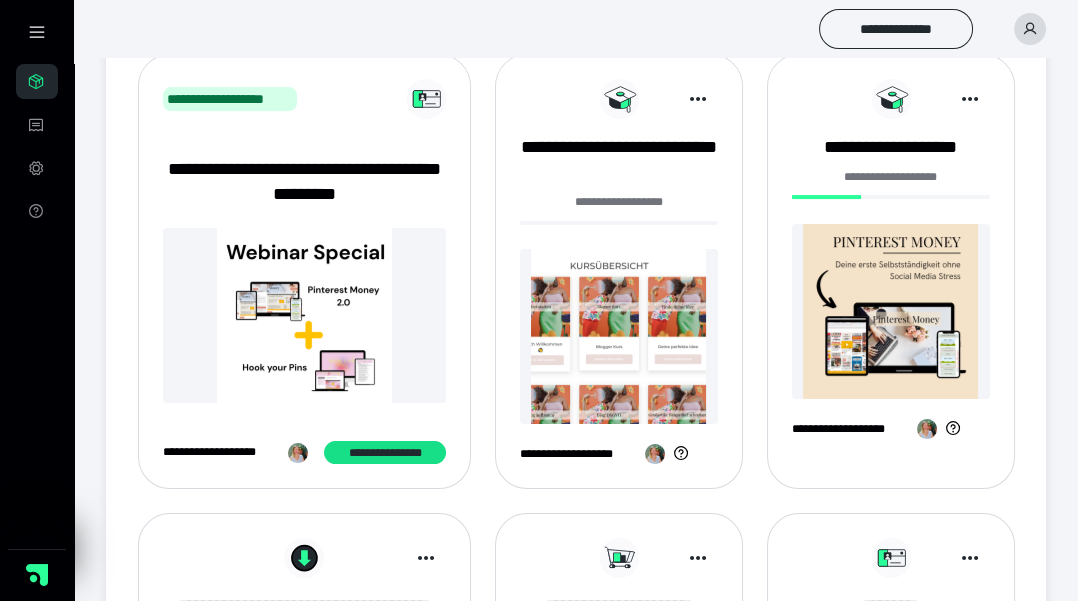 click at bounding box center (891, 311) 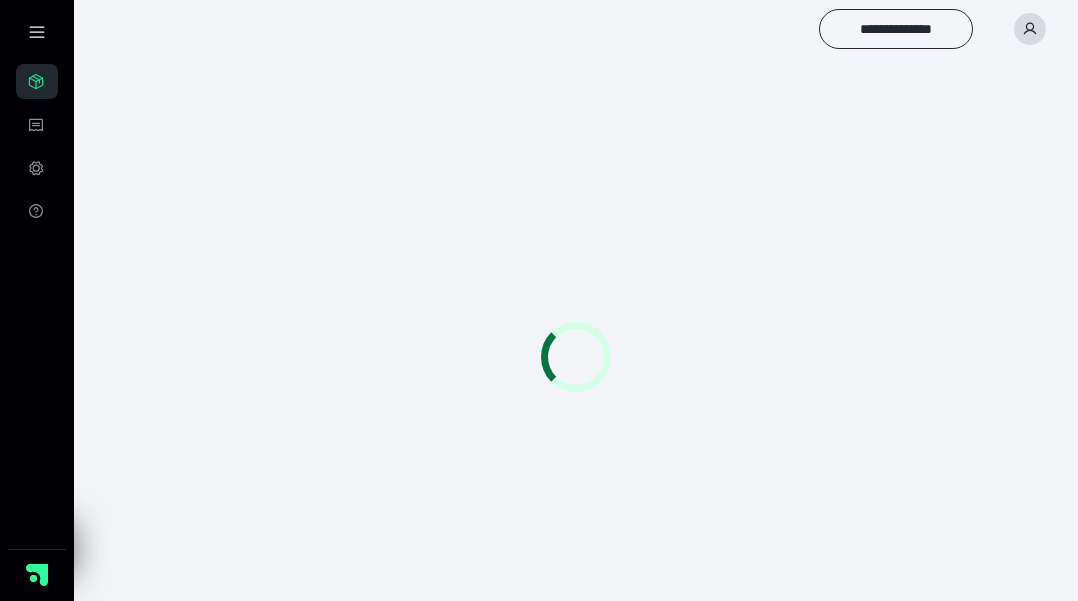 scroll, scrollTop: 0, scrollLeft: 0, axis: both 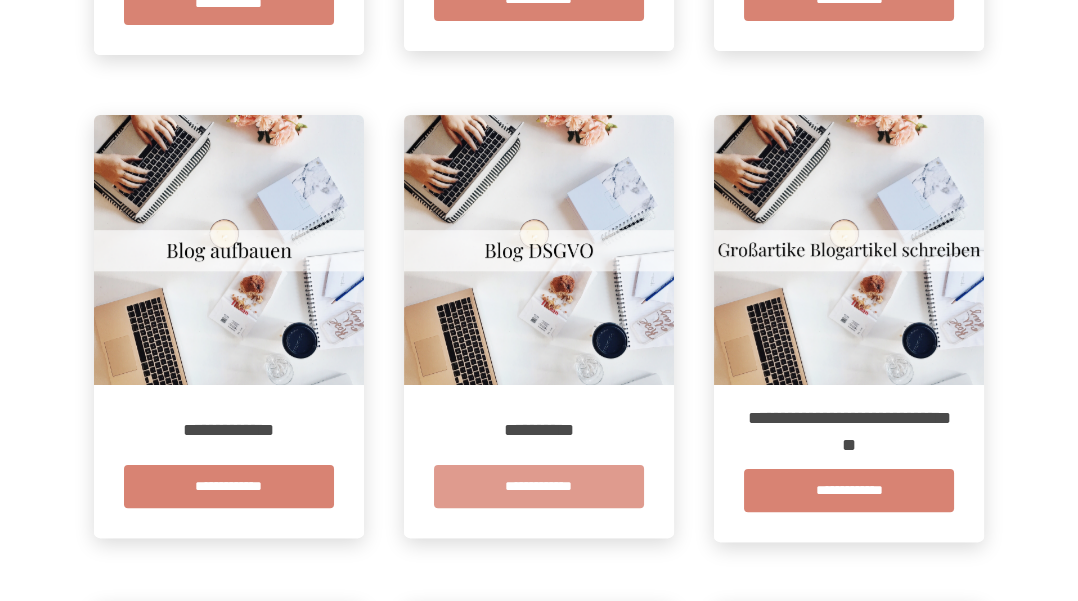 click on "**********" at bounding box center [539, 486] 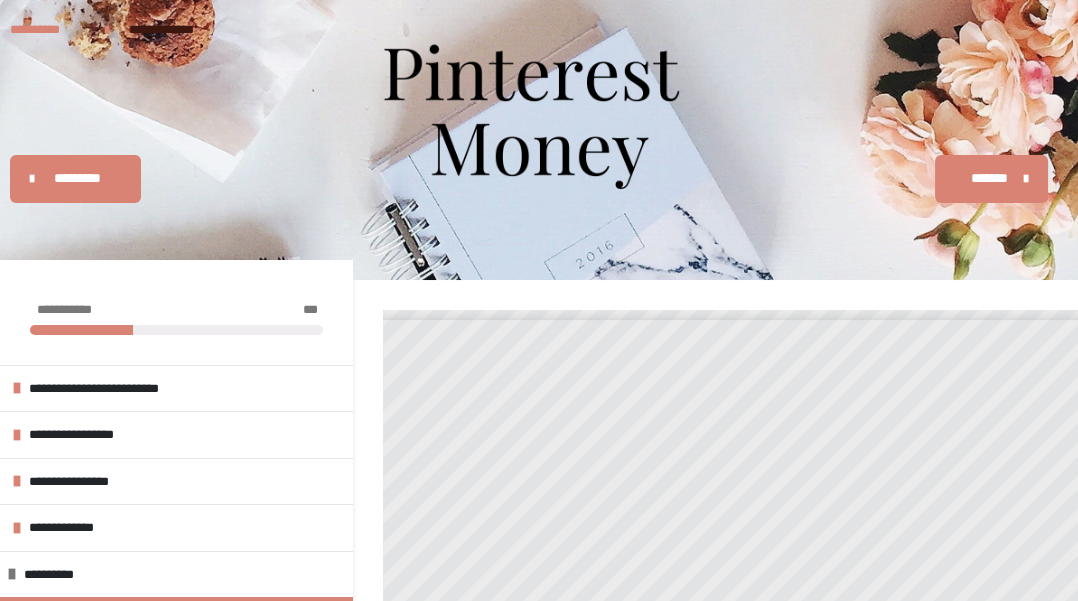 scroll, scrollTop: 0, scrollLeft: 29, axis: horizontal 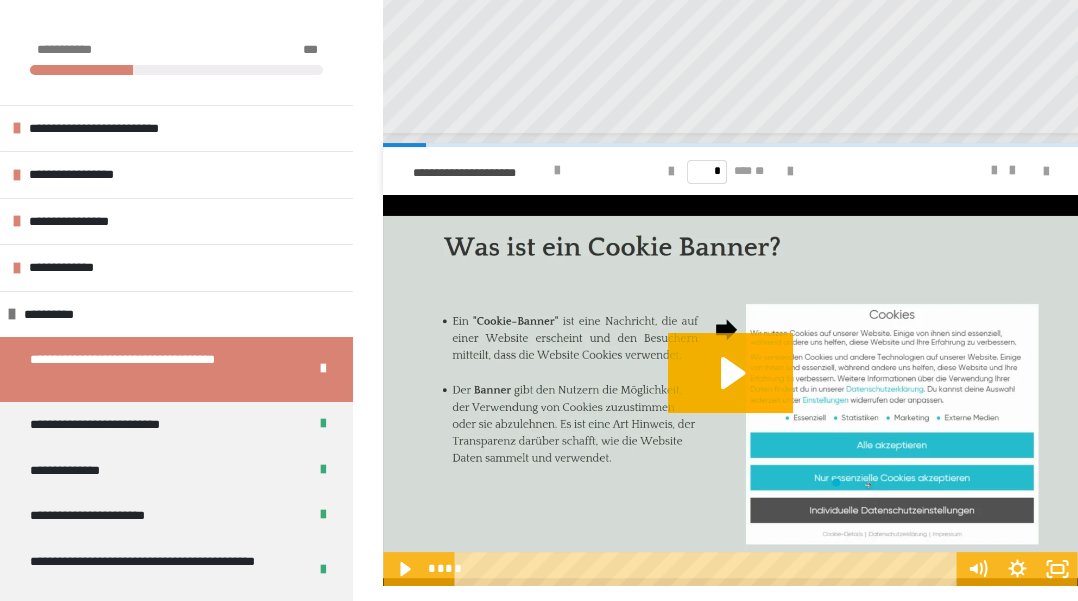 click 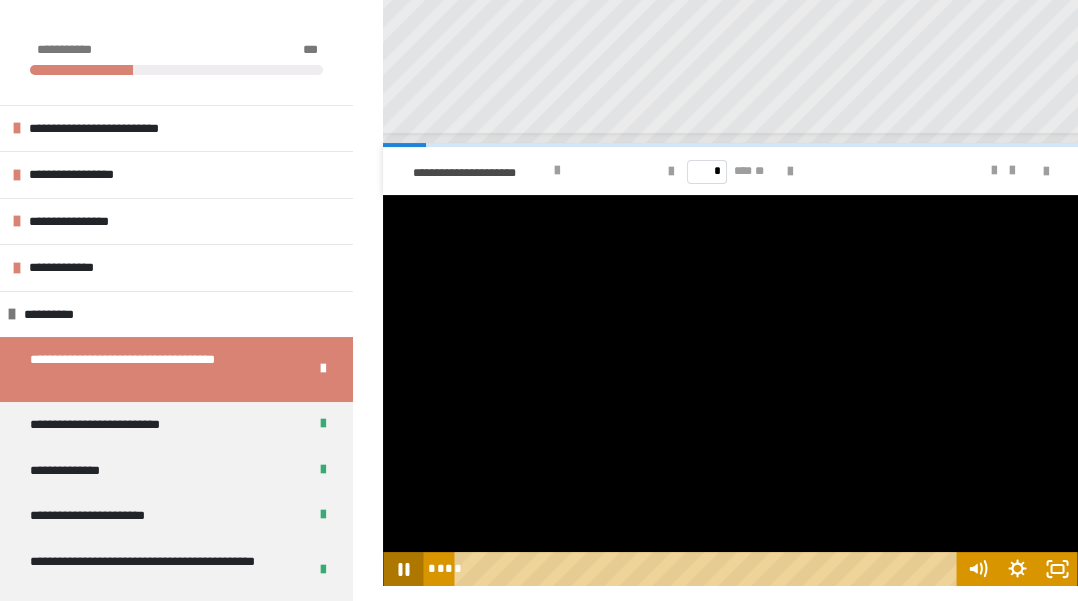 click at bounding box center [730, 390] 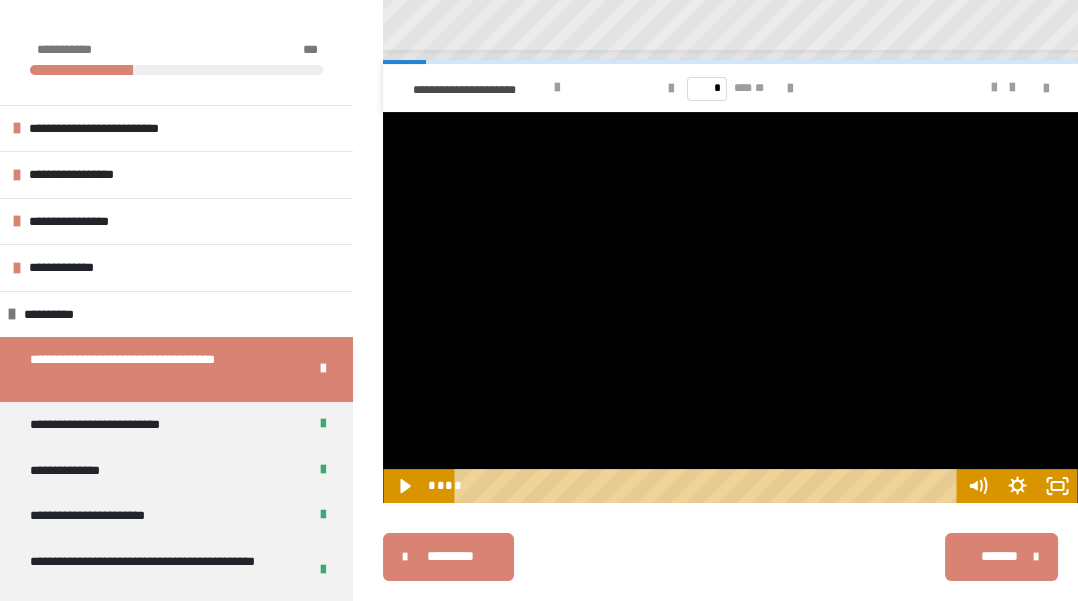 click 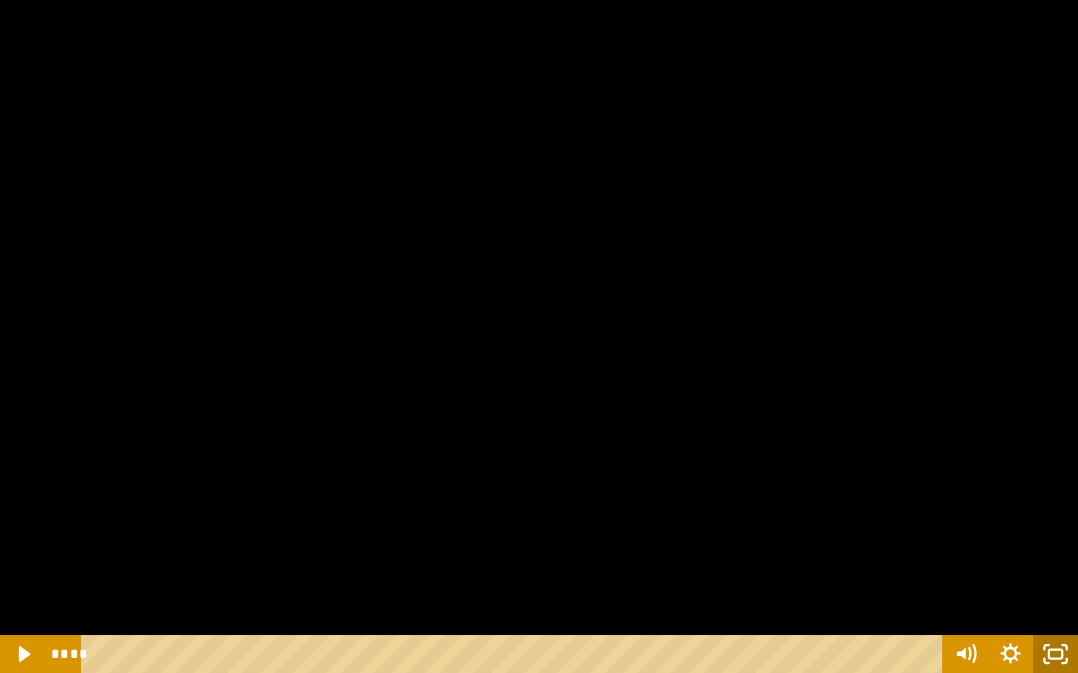 click 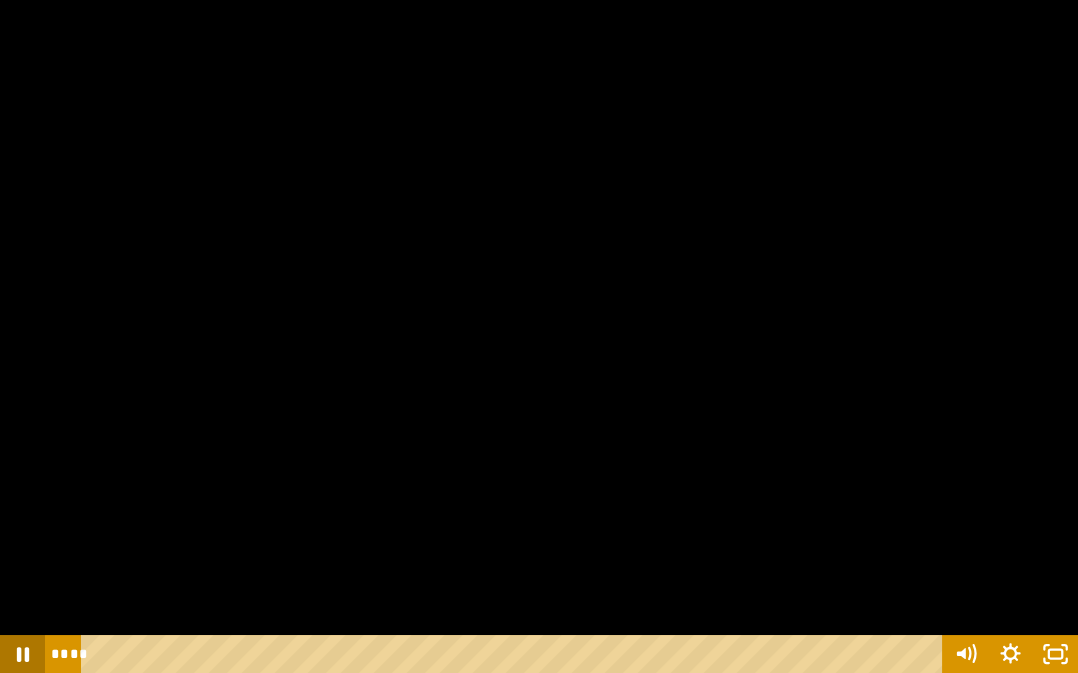 click 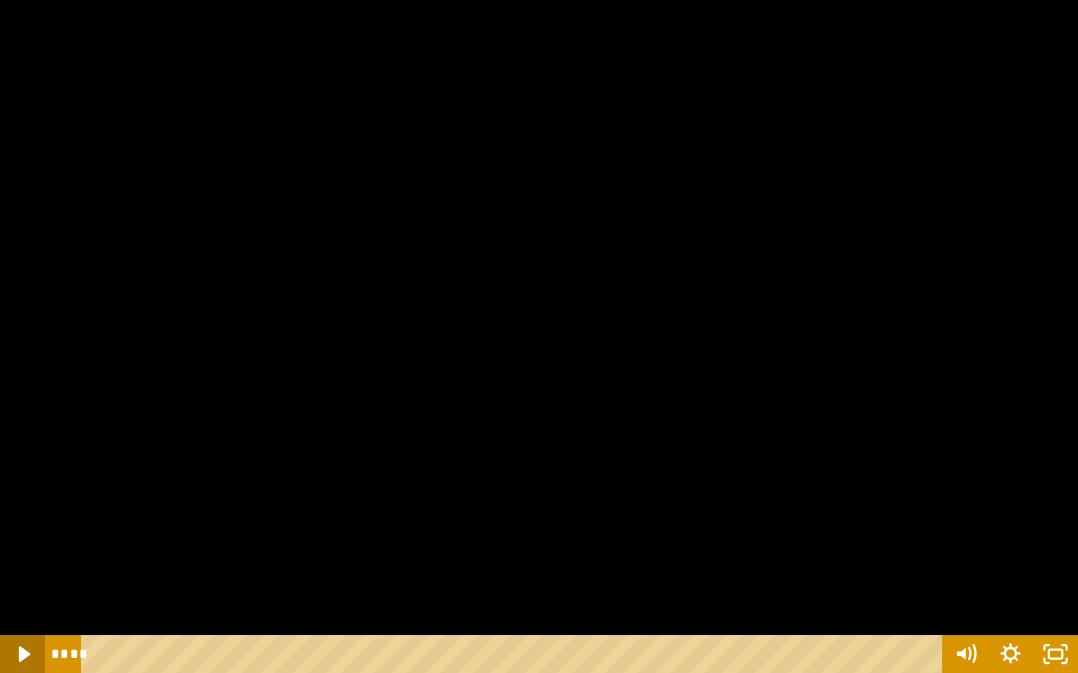 click 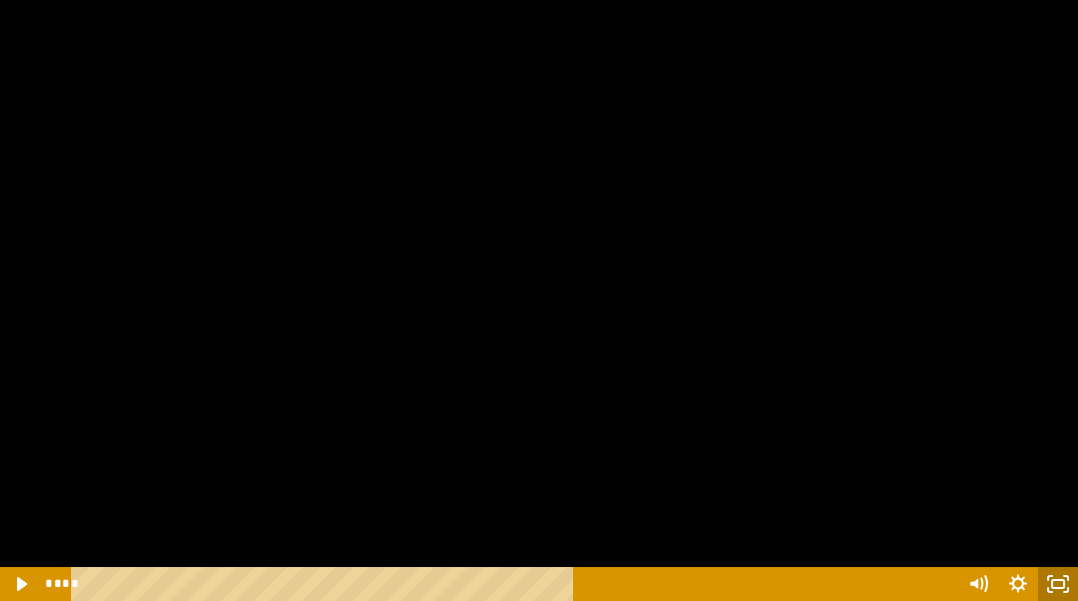 scroll, scrollTop: 737, scrollLeft: 0, axis: vertical 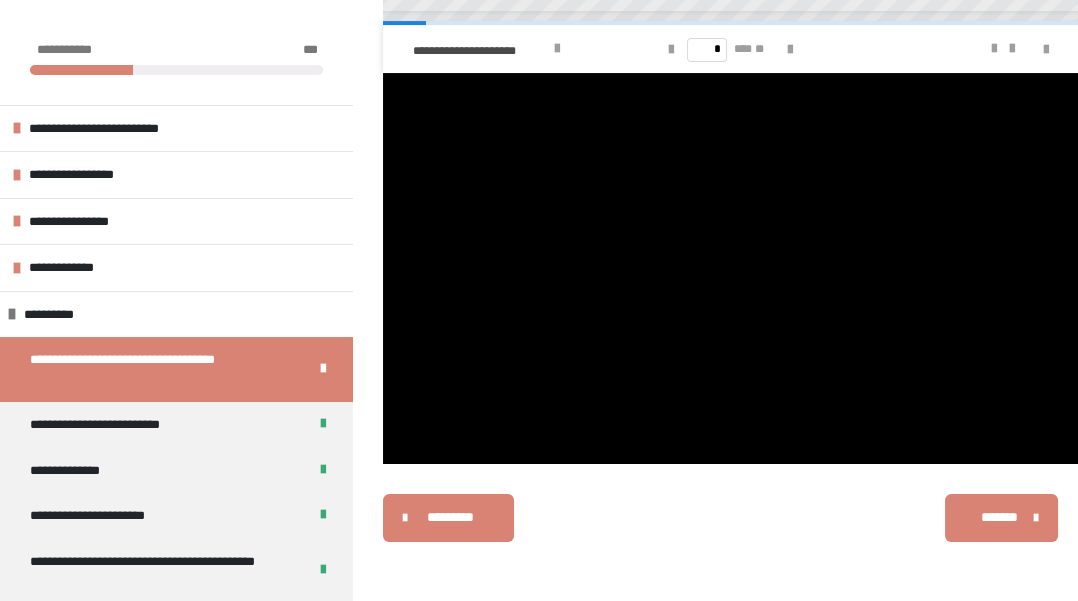 click on "*******" at bounding box center [999, 517] 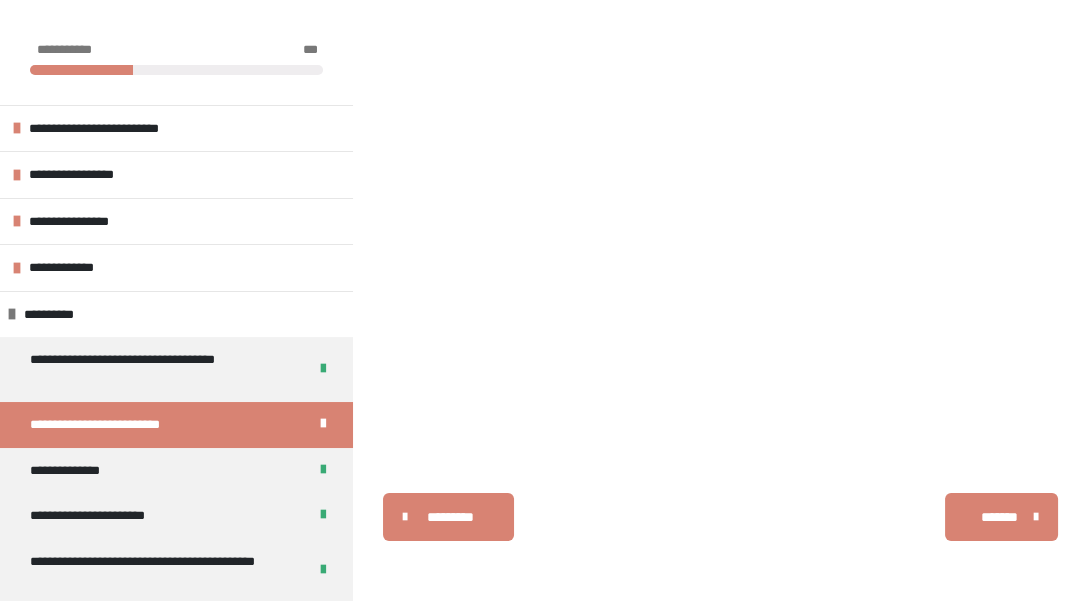 scroll, scrollTop: 340, scrollLeft: 0, axis: vertical 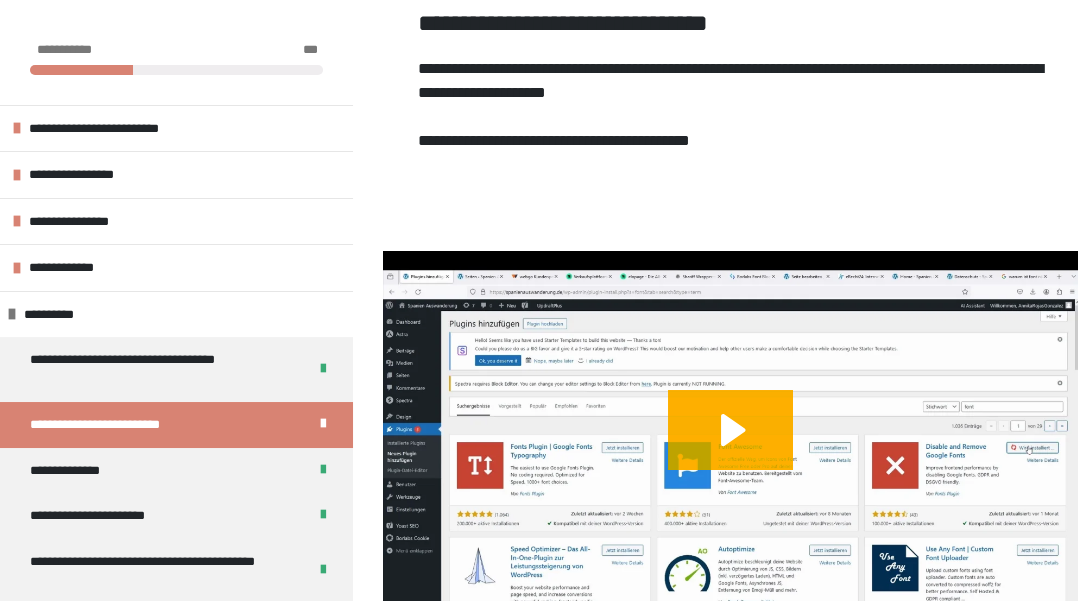 click 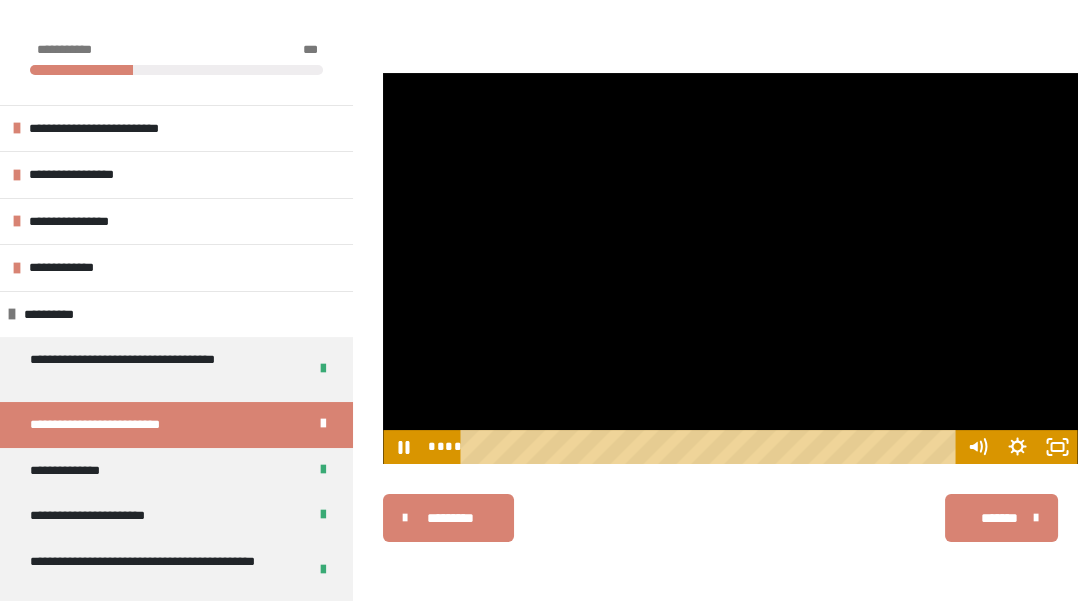 click 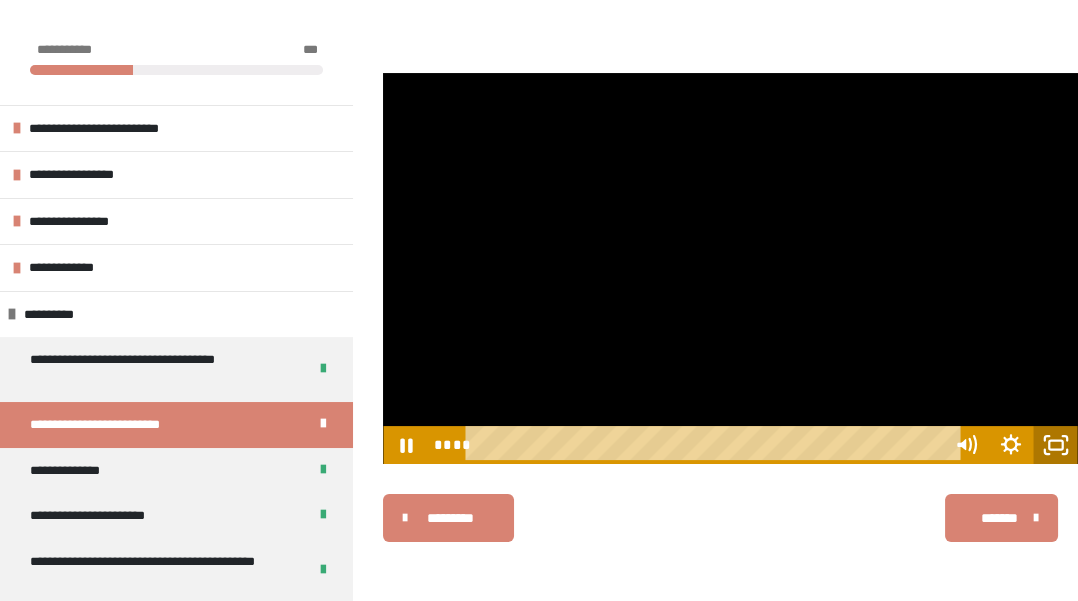 scroll, scrollTop: 446, scrollLeft: 0, axis: vertical 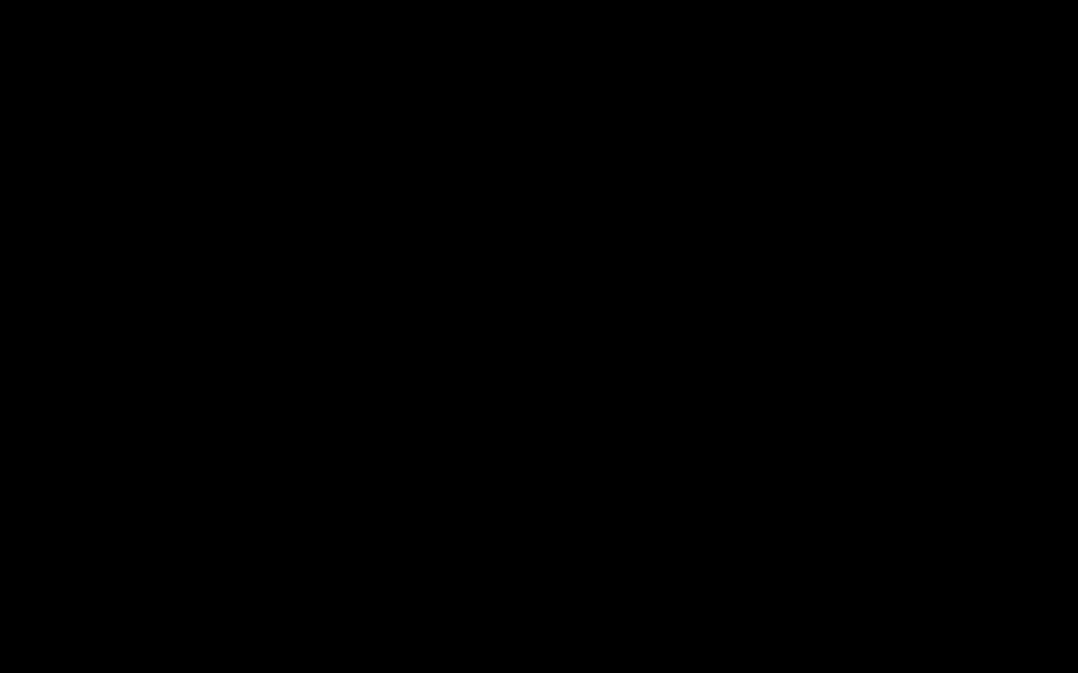 click at bounding box center [539, 336] 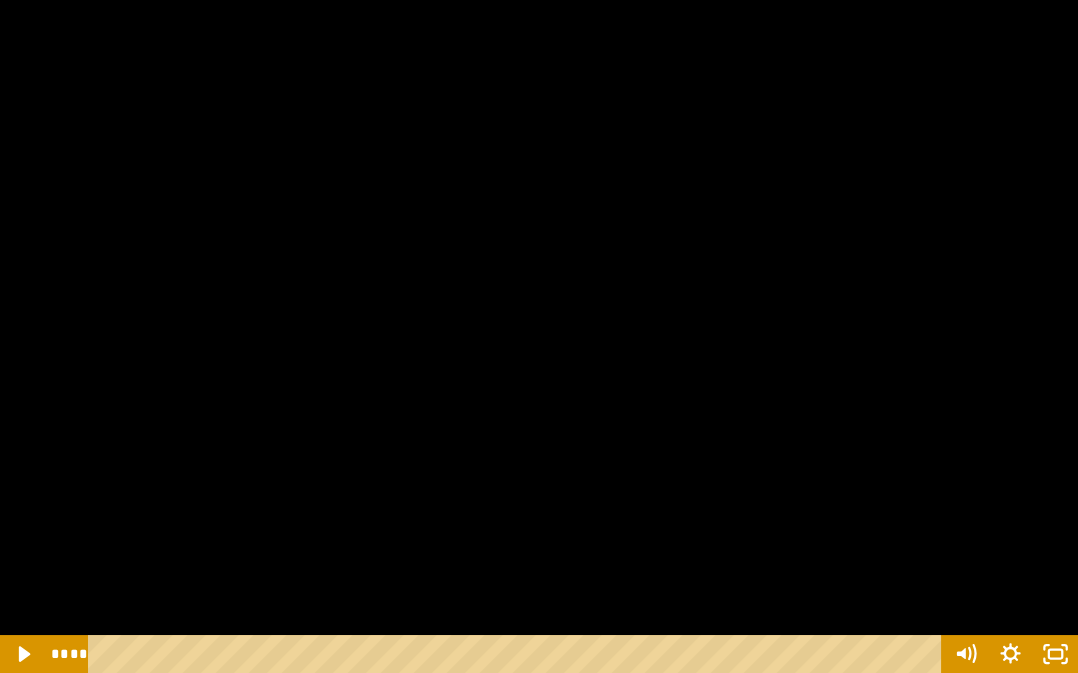 click at bounding box center (539, 336) 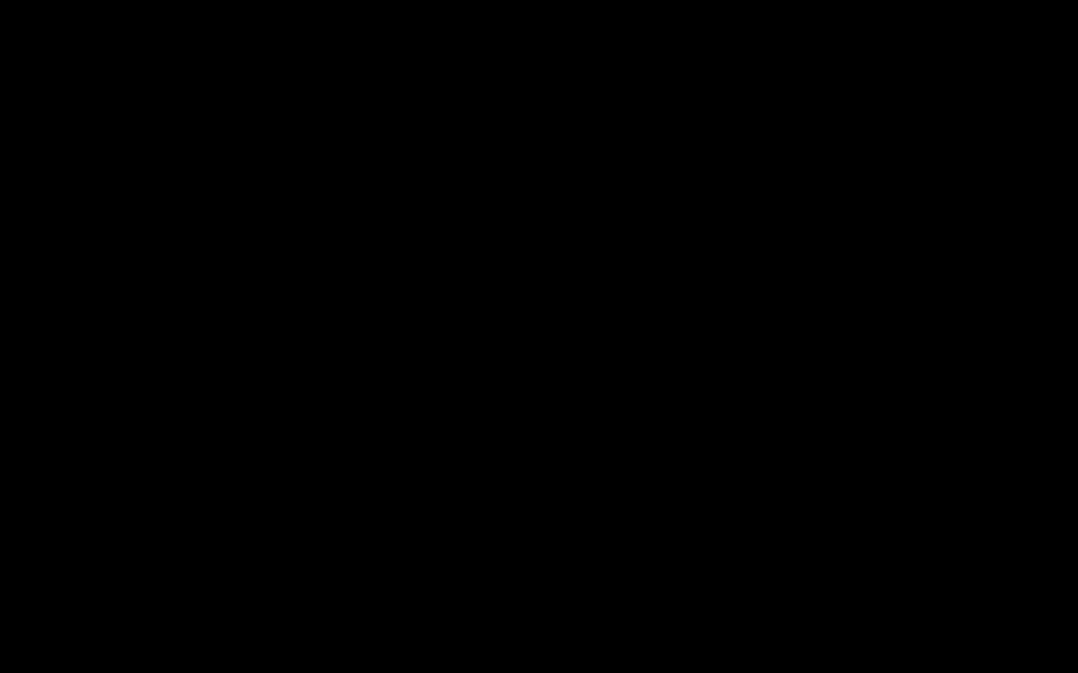 click at bounding box center (539, 336) 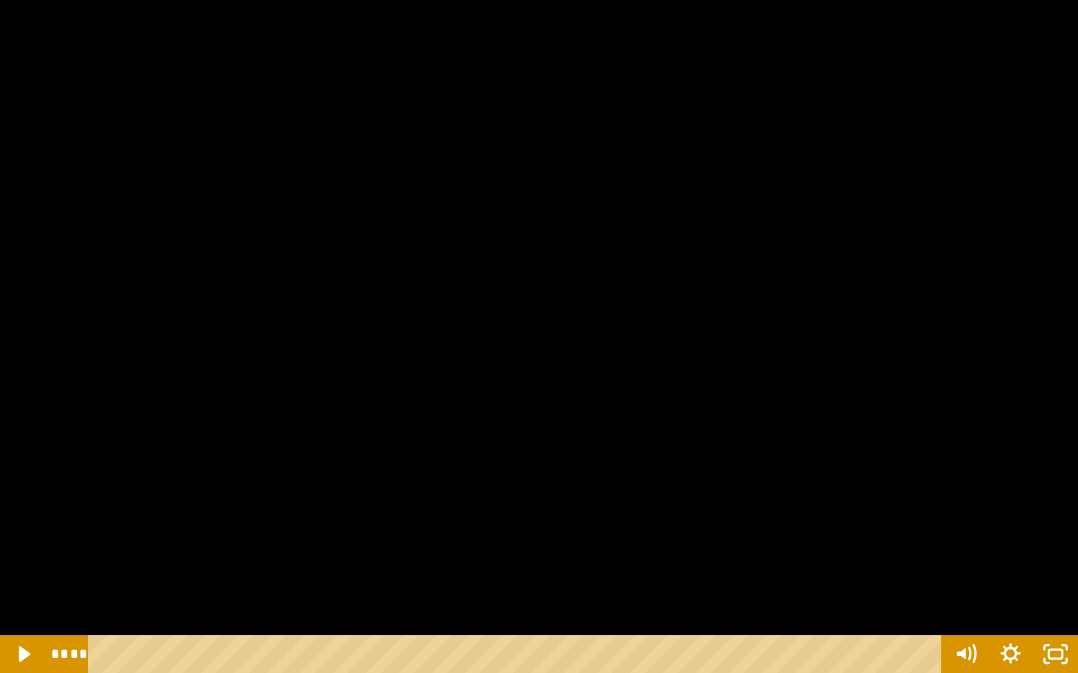 click 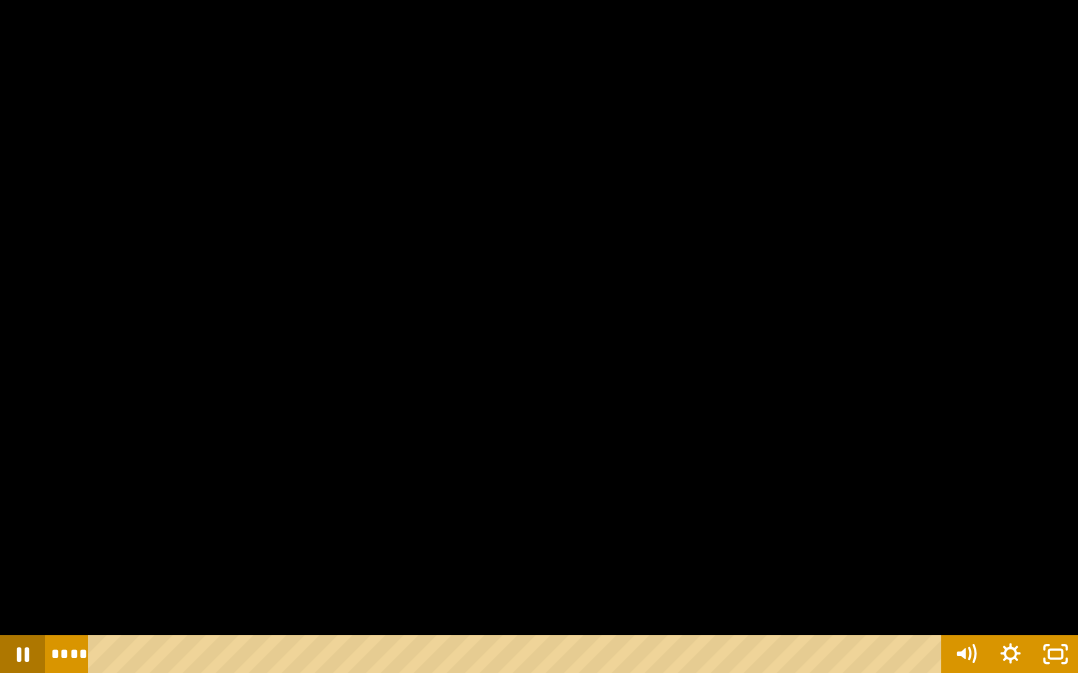 click at bounding box center (539, 336) 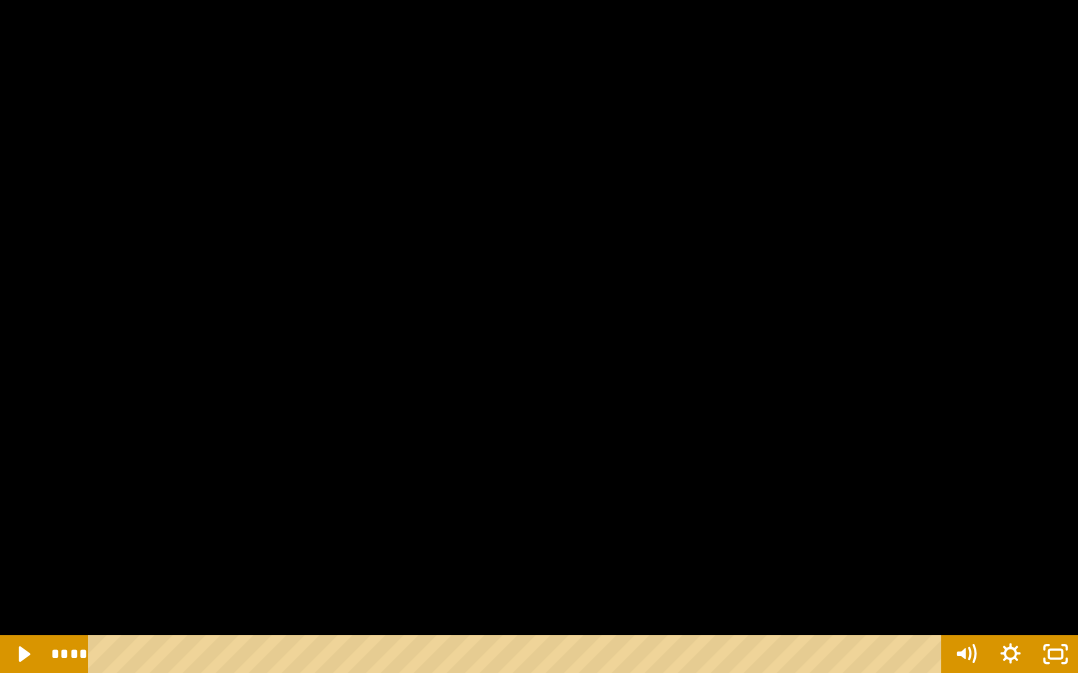 click at bounding box center [539, 336] 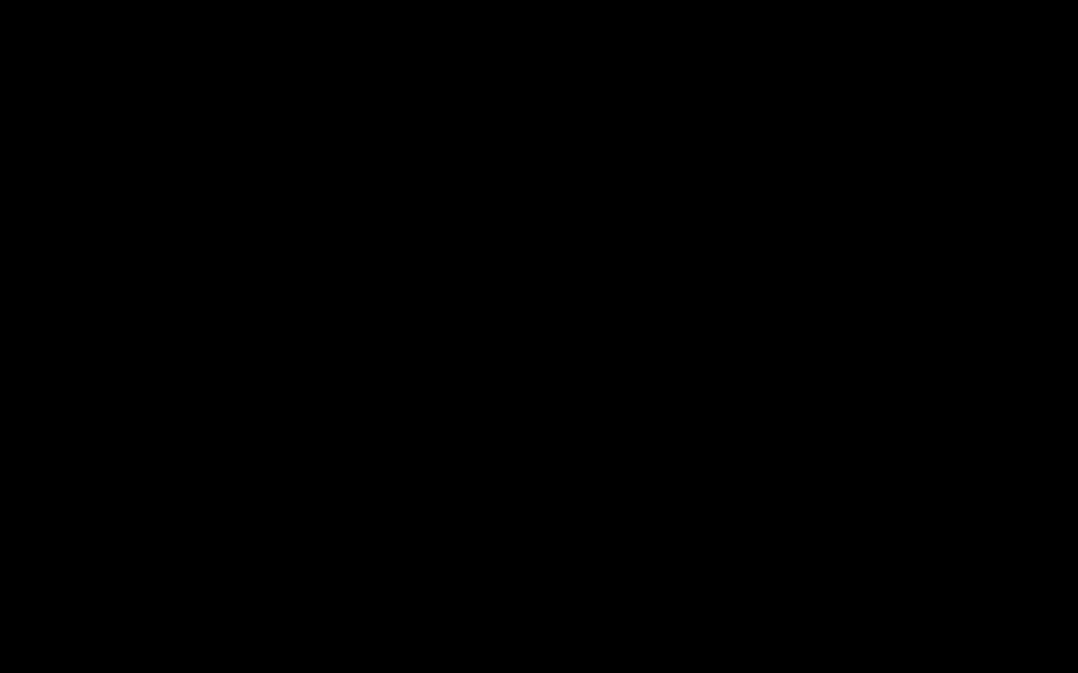 click at bounding box center (539, 336) 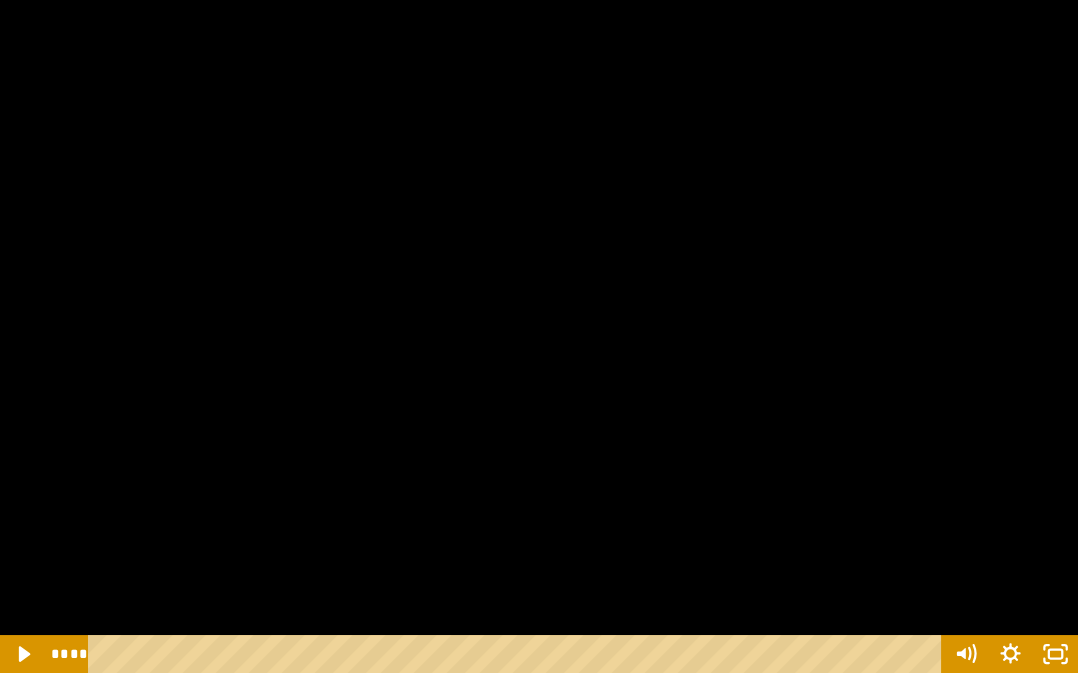 click at bounding box center [539, 336] 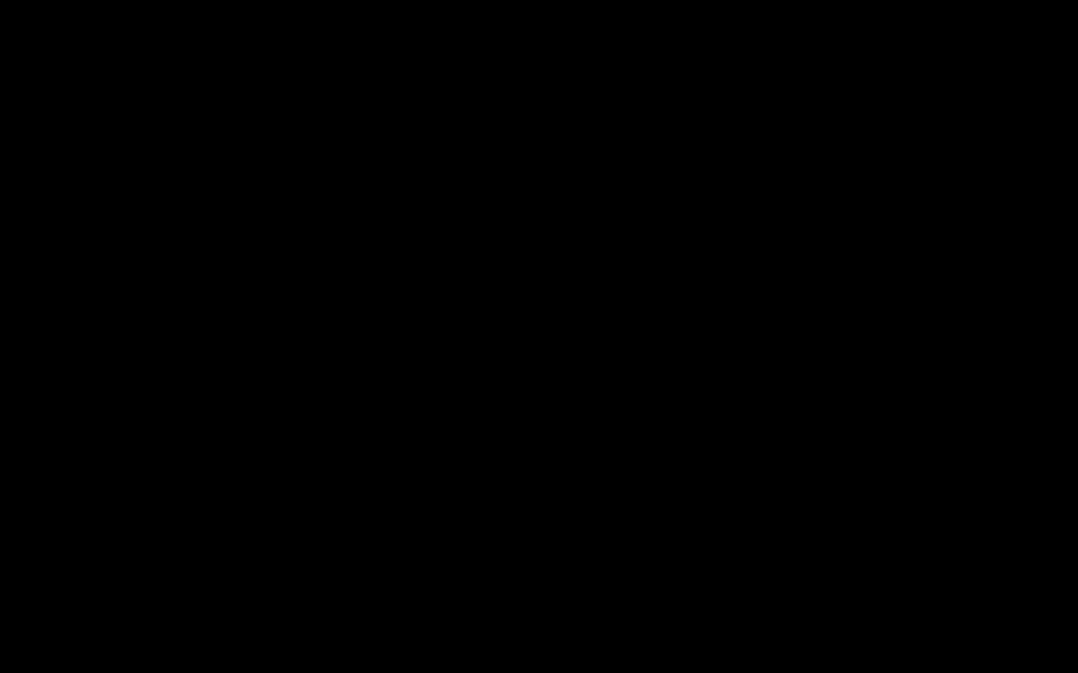 click at bounding box center (539, 336) 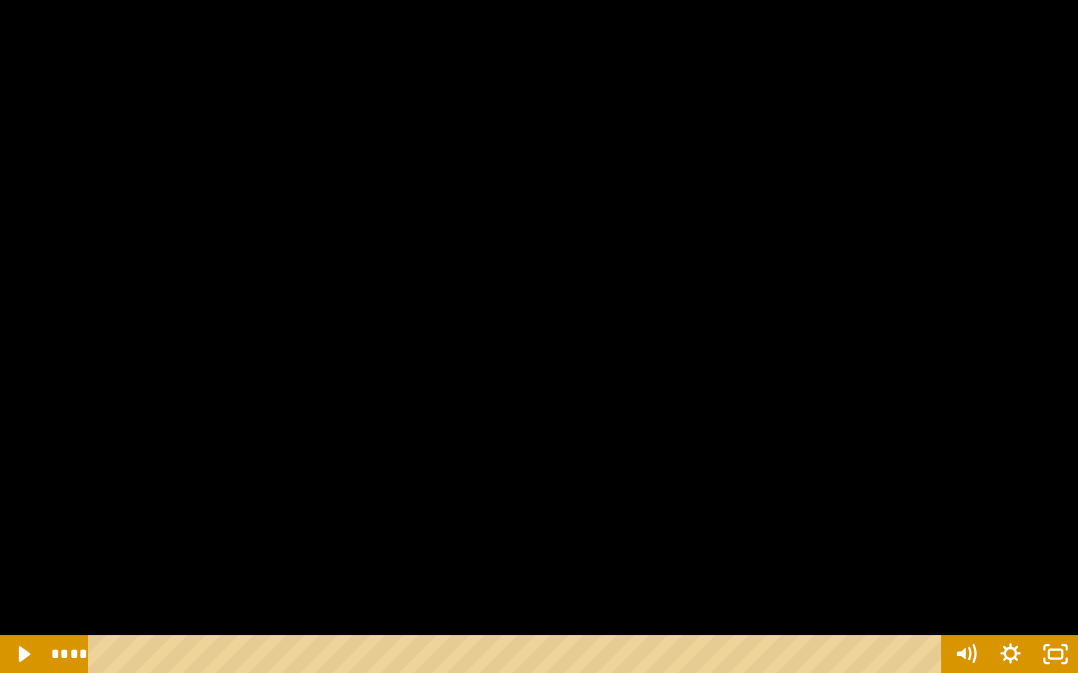 click at bounding box center (539, 336) 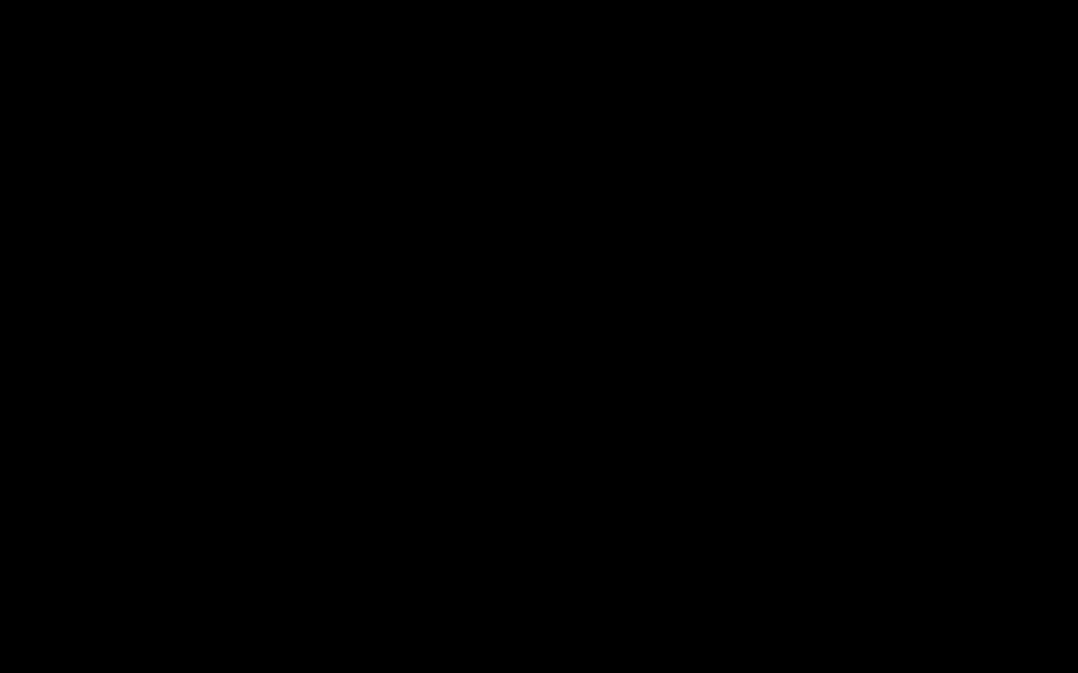 click at bounding box center (539, 336) 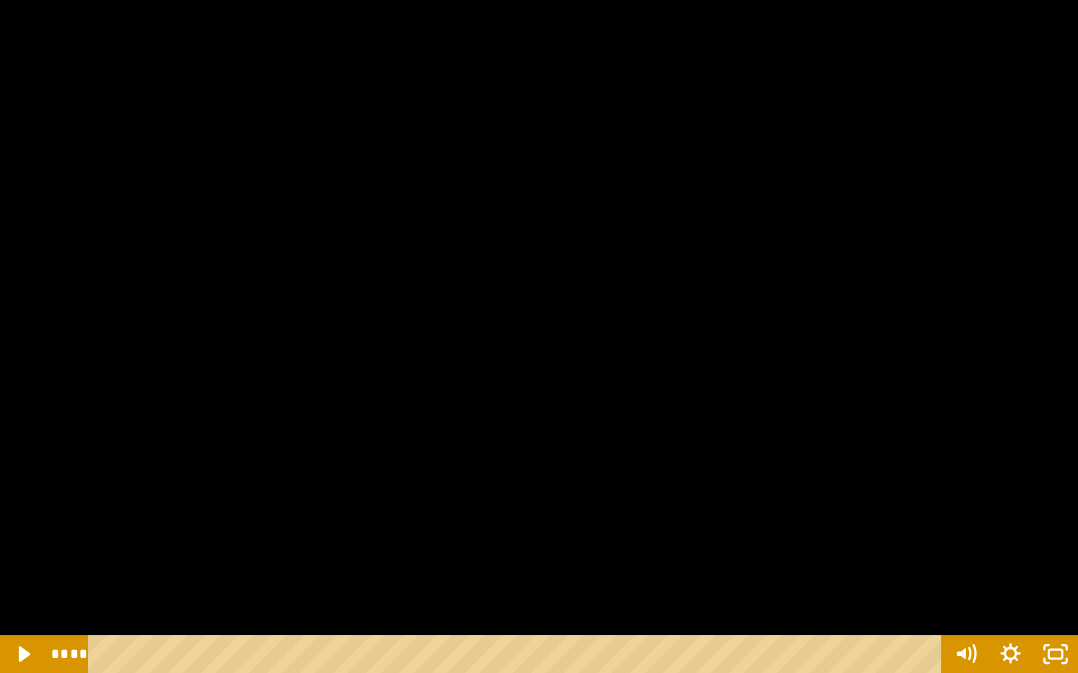click at bounding box center [539, 336] 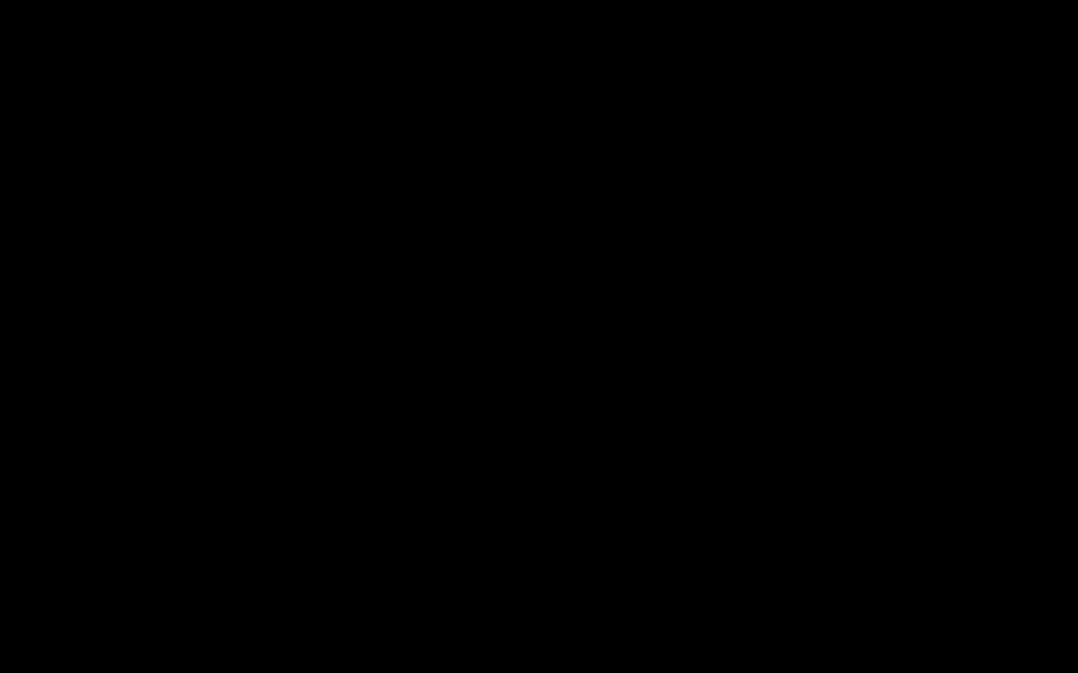 click at bounding box center (539, 336) 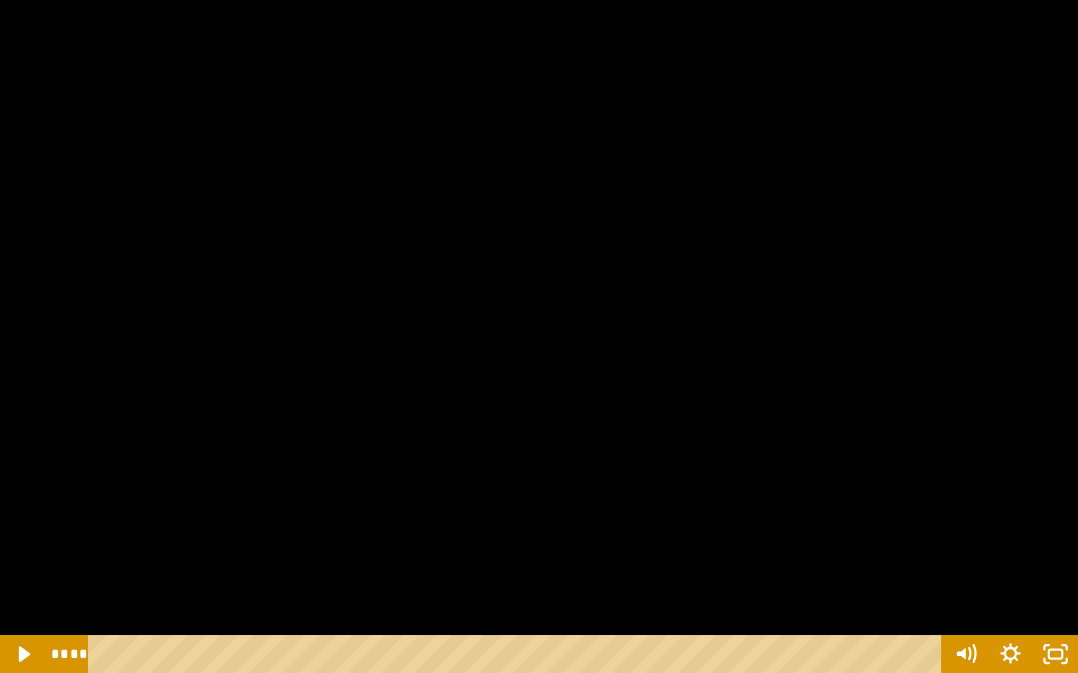 click at bounding box center [539, 336] 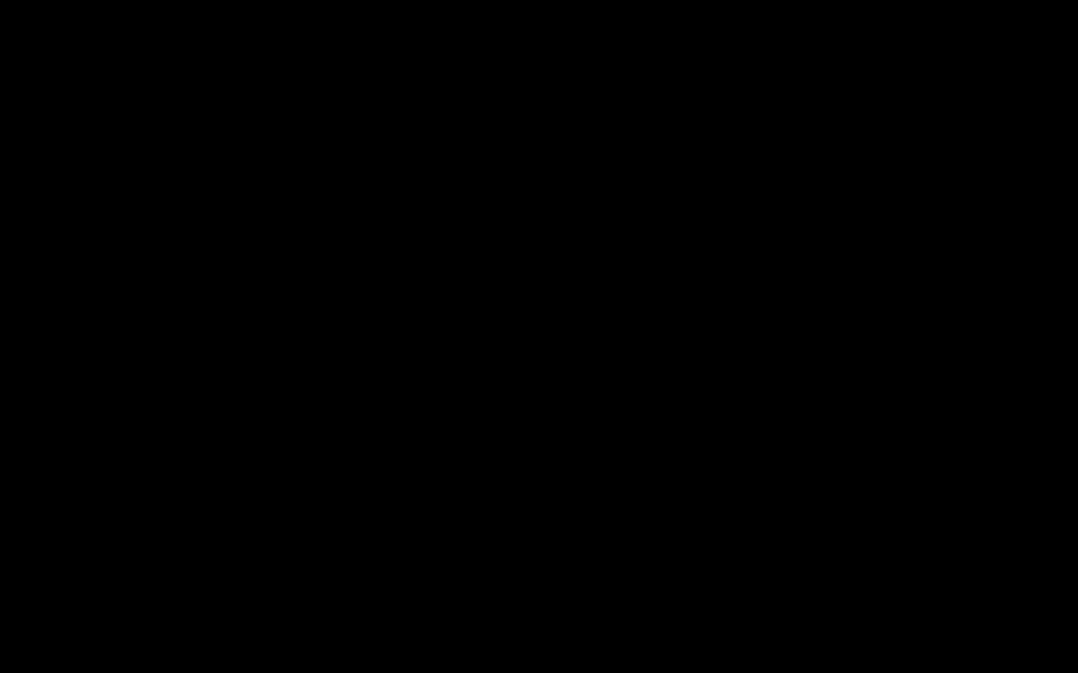 click at bounding box center (539, 336) 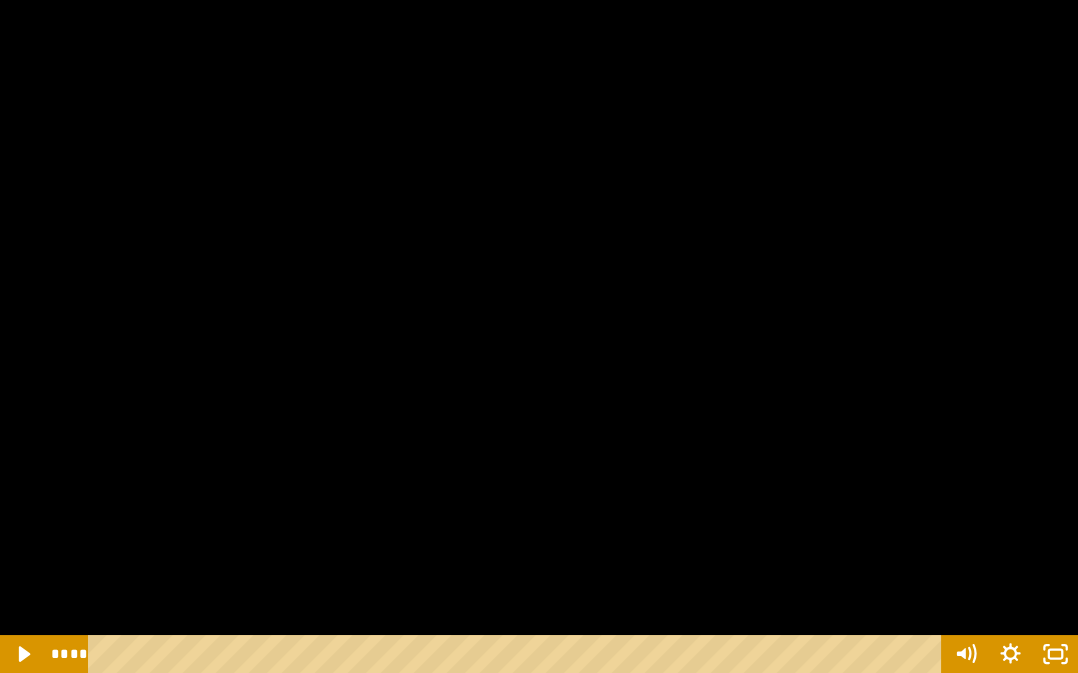 click at bounding box center [539, 336] 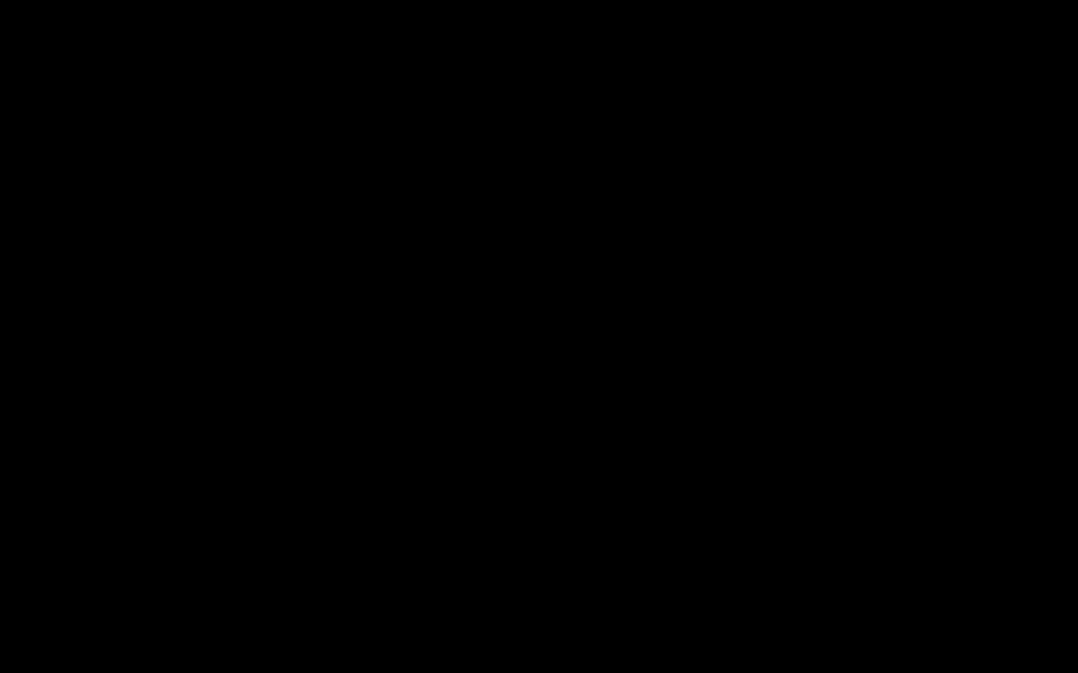 click at bounding box center (539, 336) 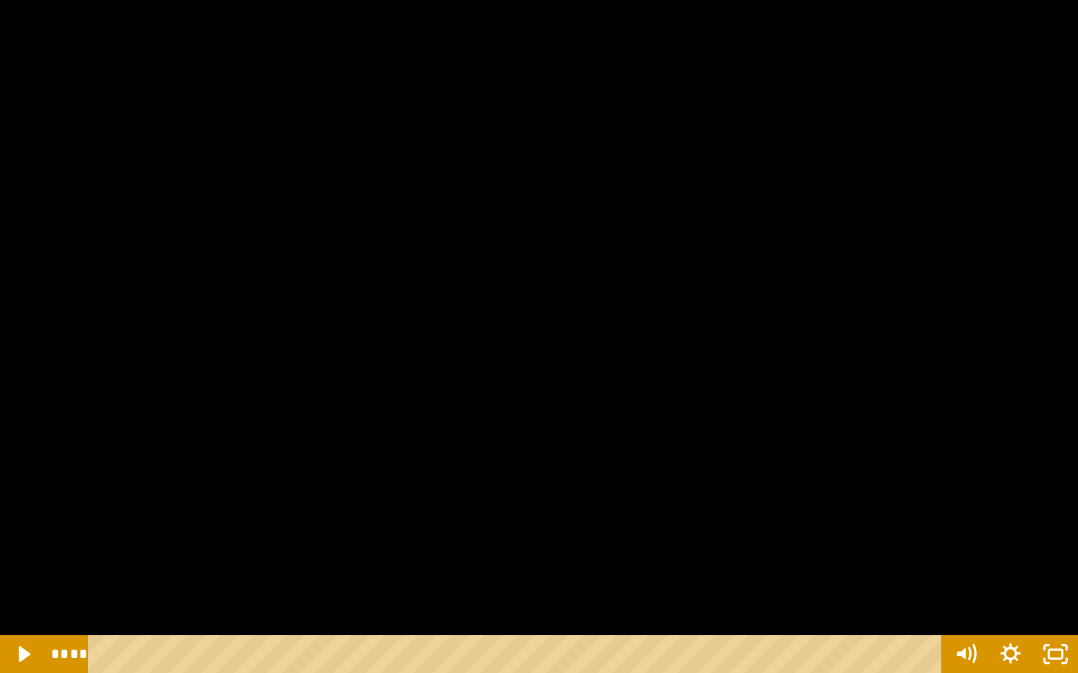 click at bounding box center (539, 336) 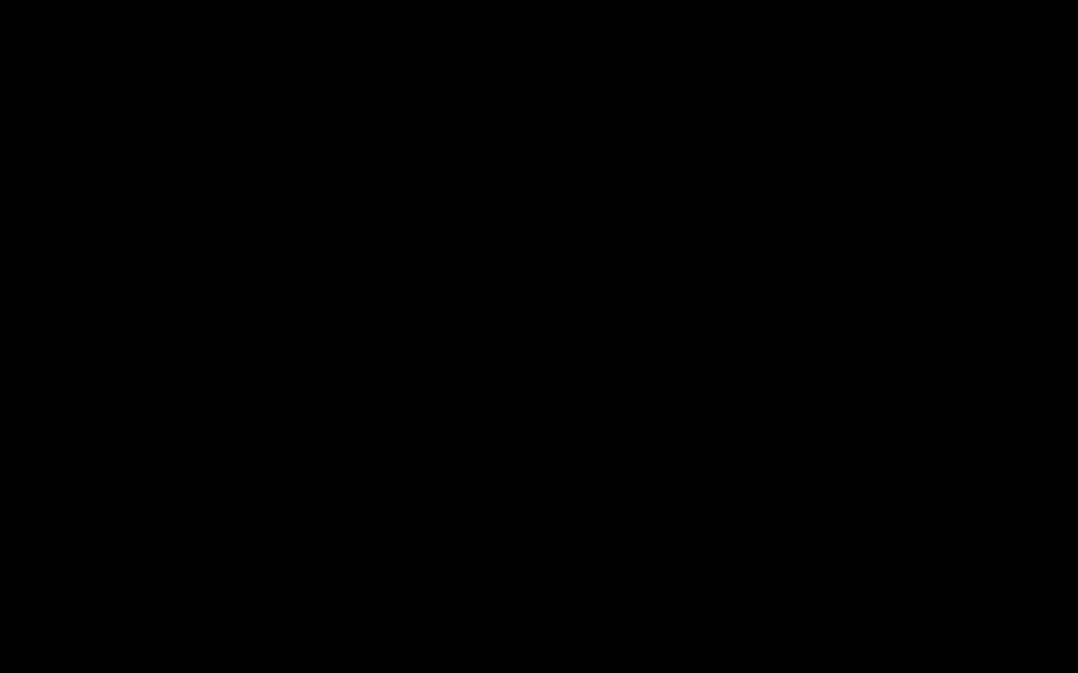 click at bounding box center (539, 336) 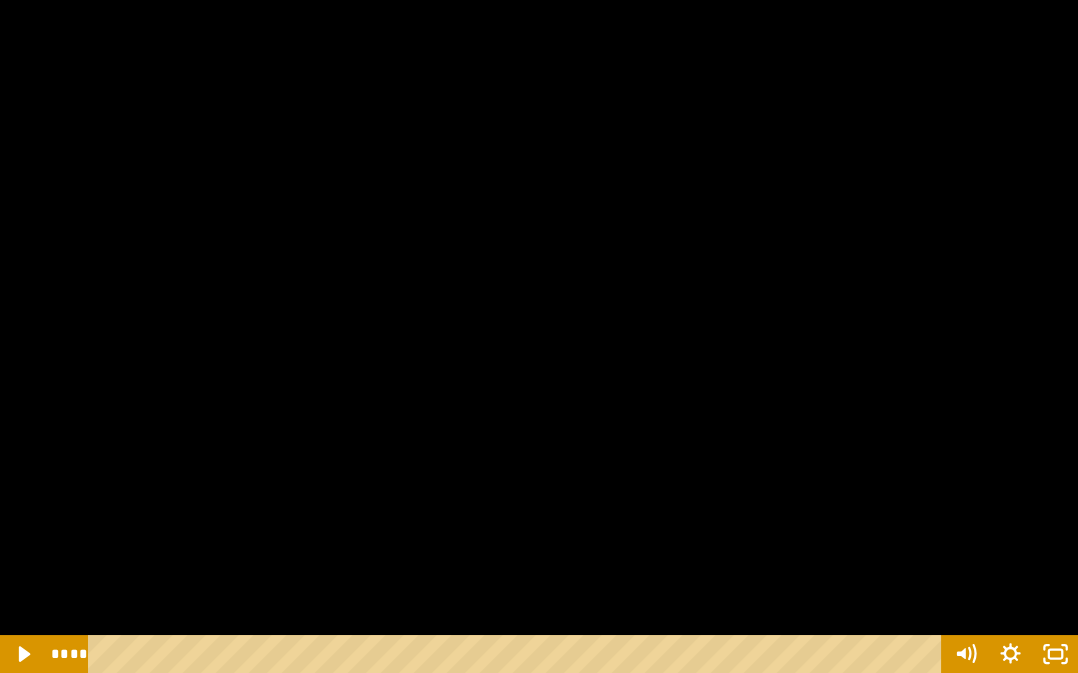 click at bounding box center [539, 336] 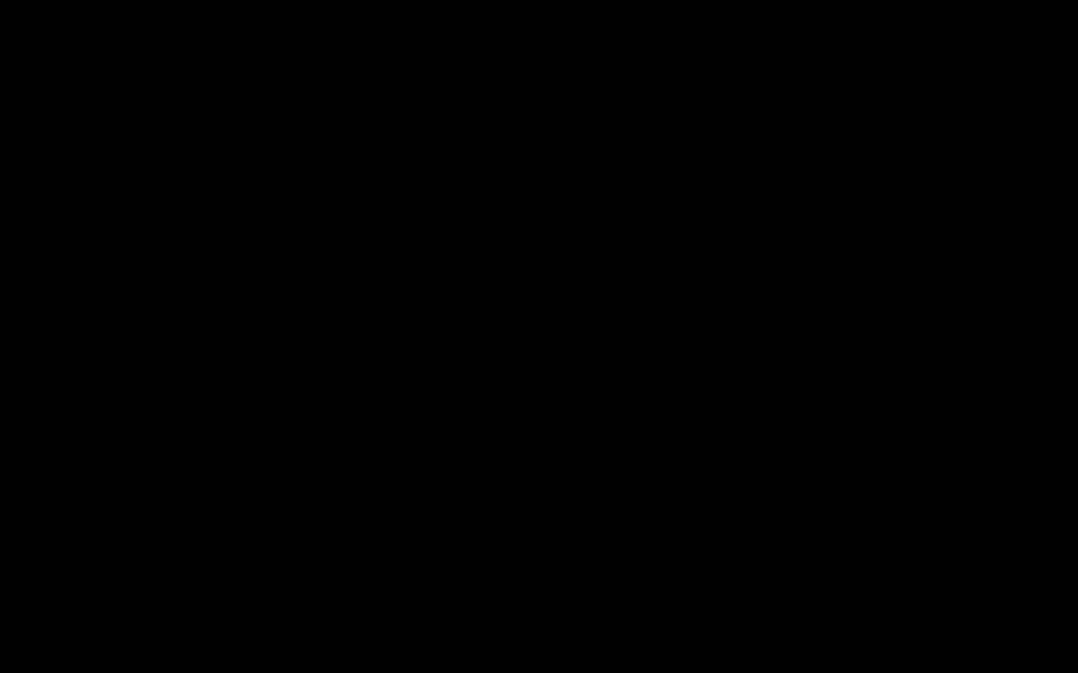 click at bounding box center [539, 336] 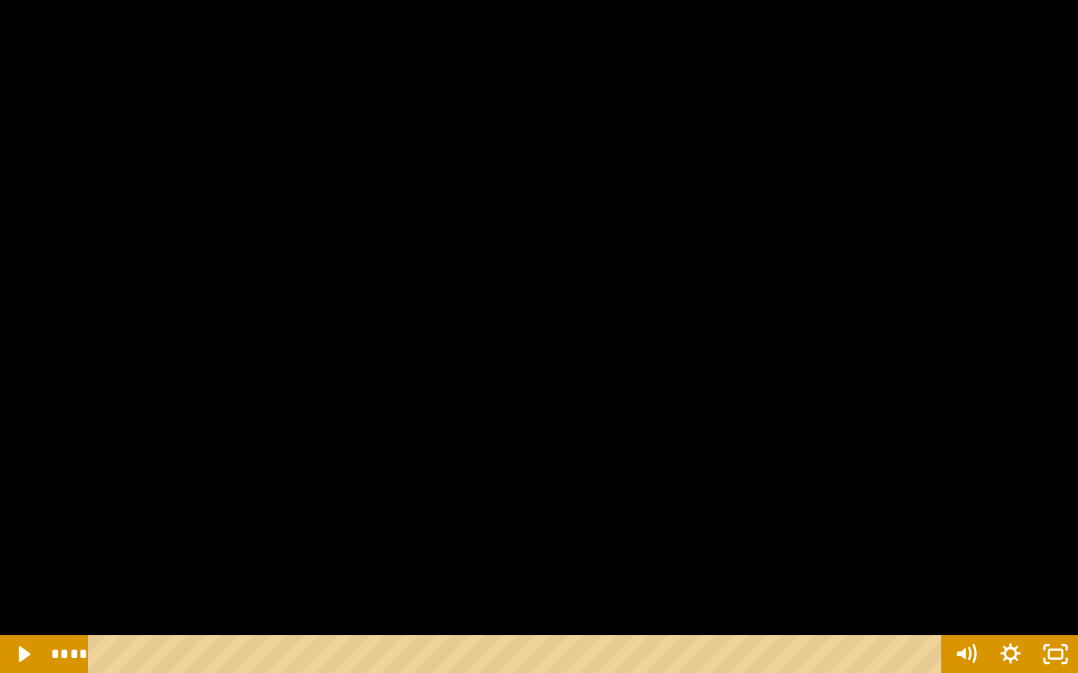 click at bounding box center (518, 654) 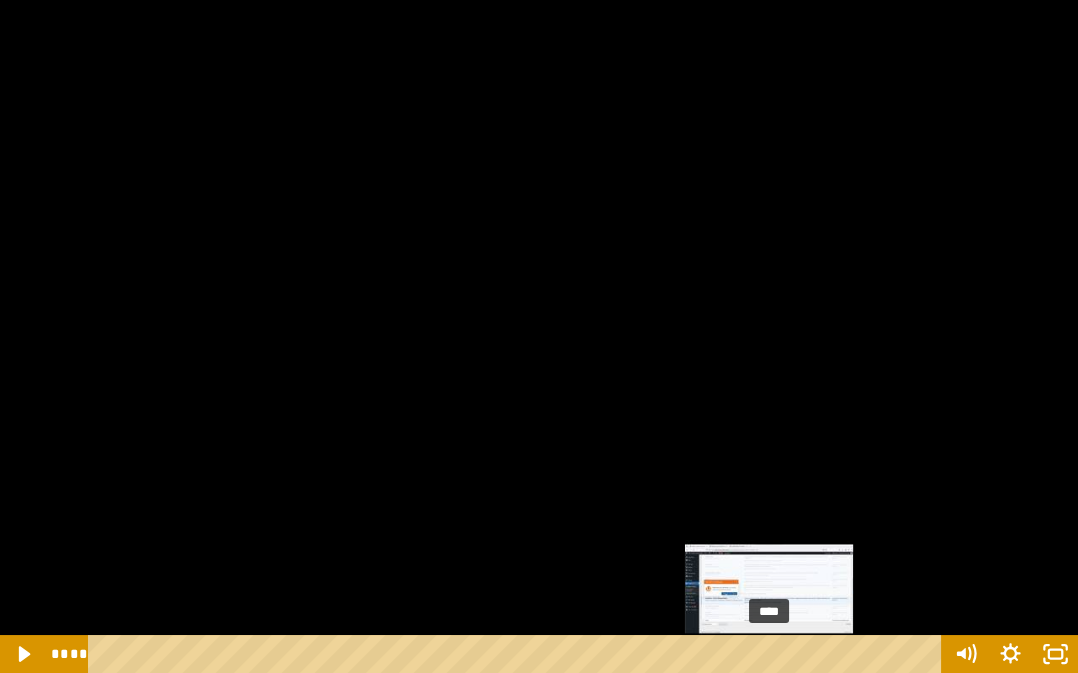 click on "****" at bounding box center [518, 654] 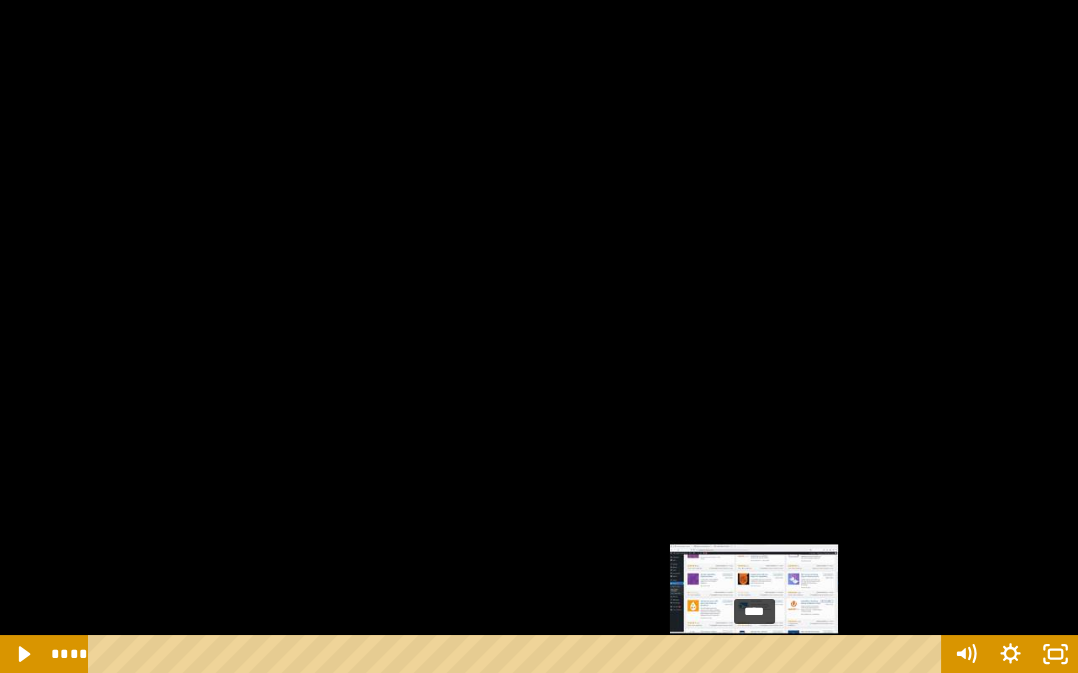 click 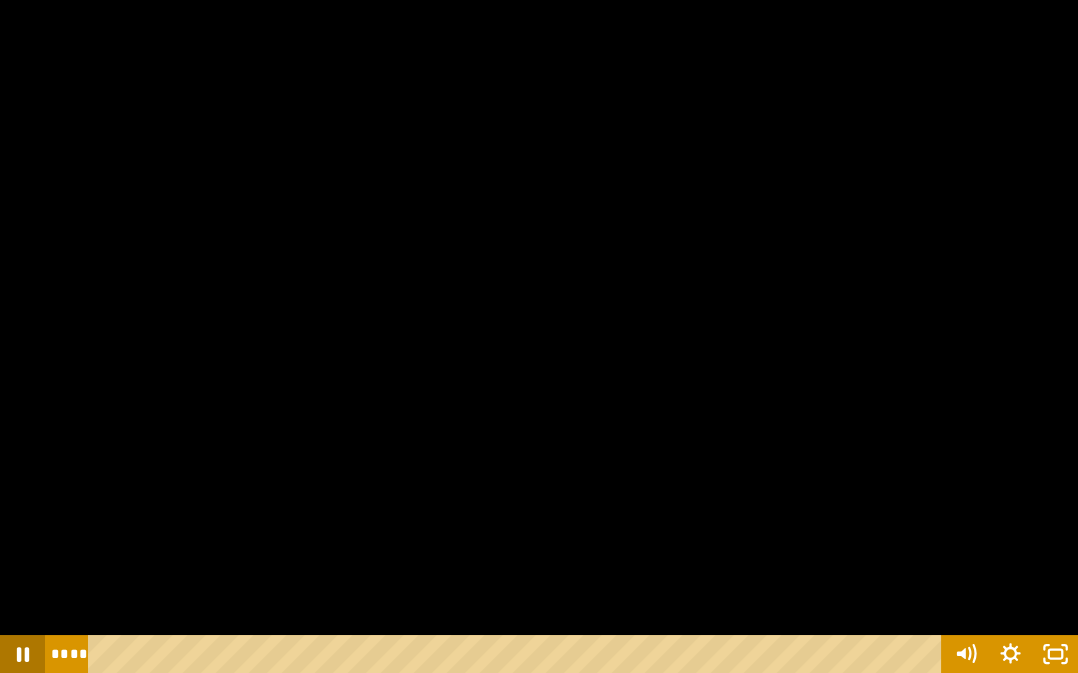 click at bounding box center (539, 336) 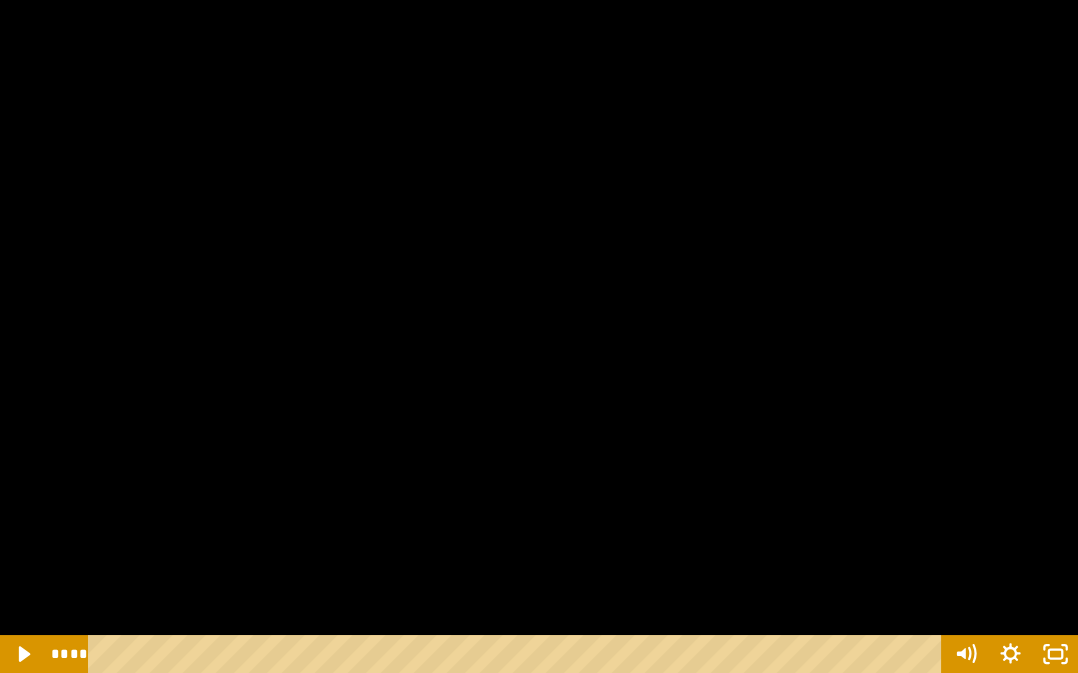 click at bounding box center [539, 336] 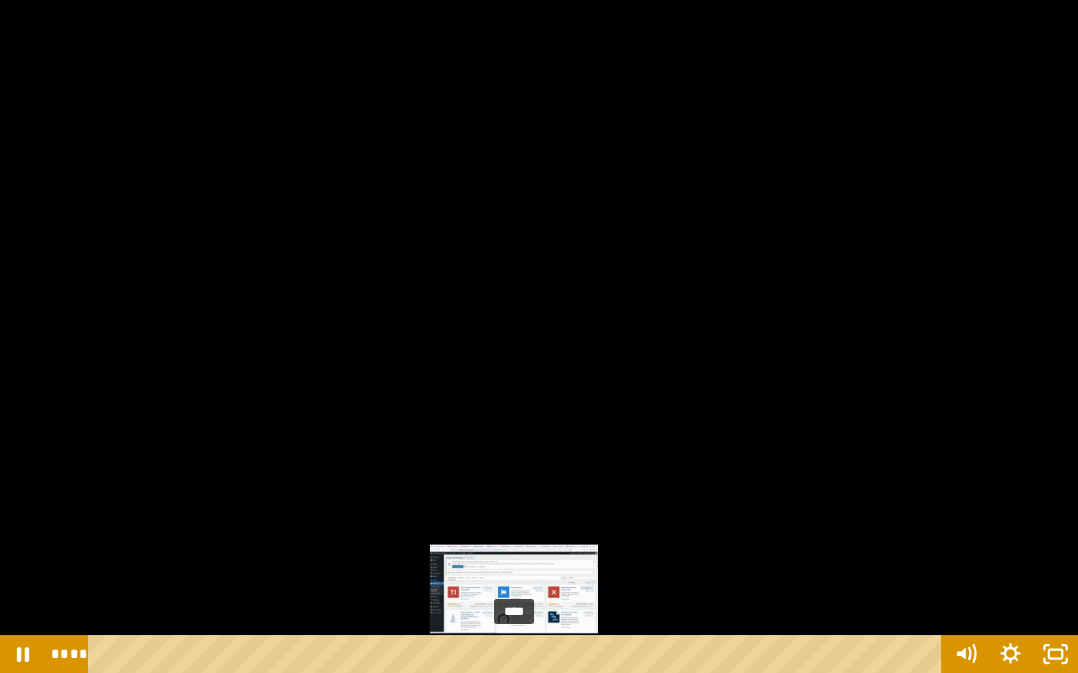 click on "****" at bounding box center (518, 654) 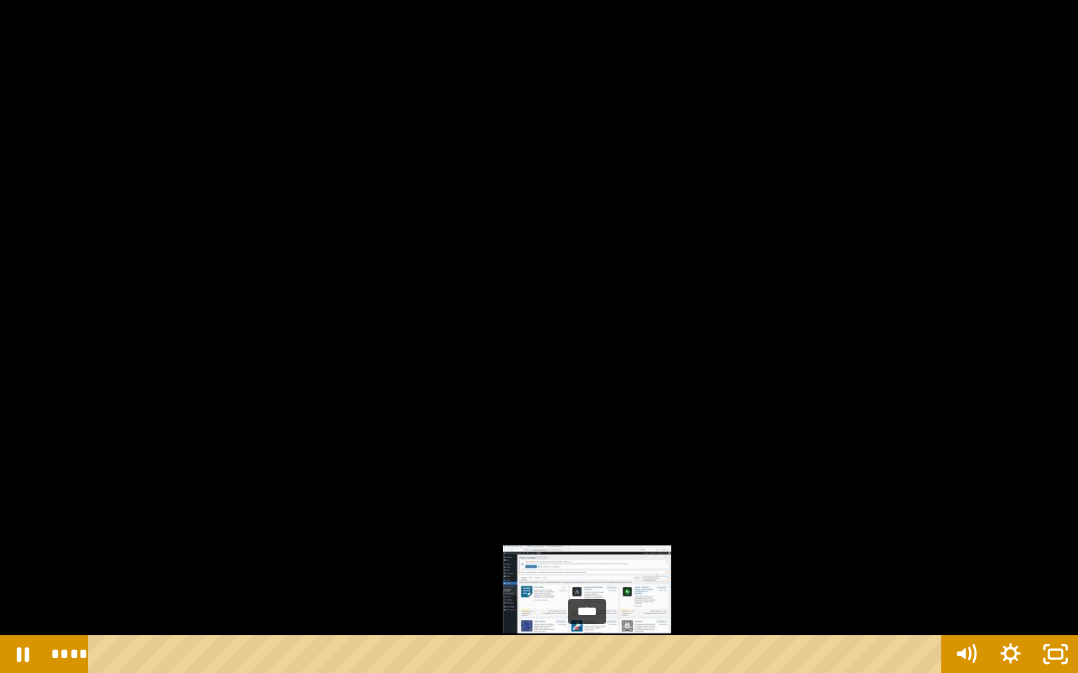 click on "****" at bounding box center [518, 654] 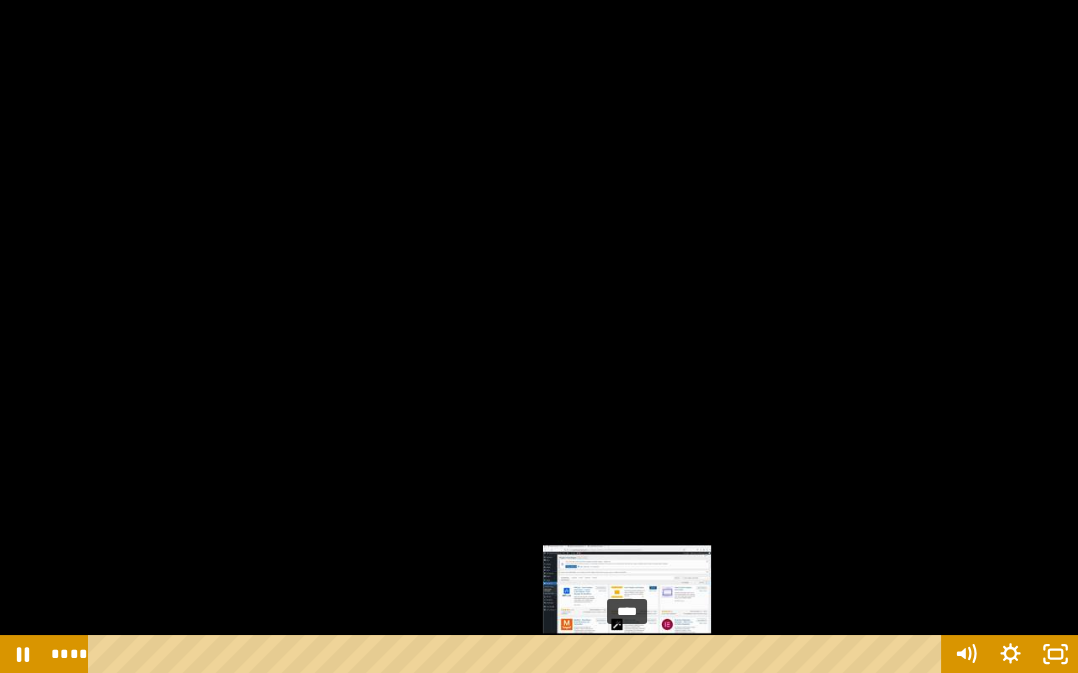 click on "****" at bounding box center (518, 654) 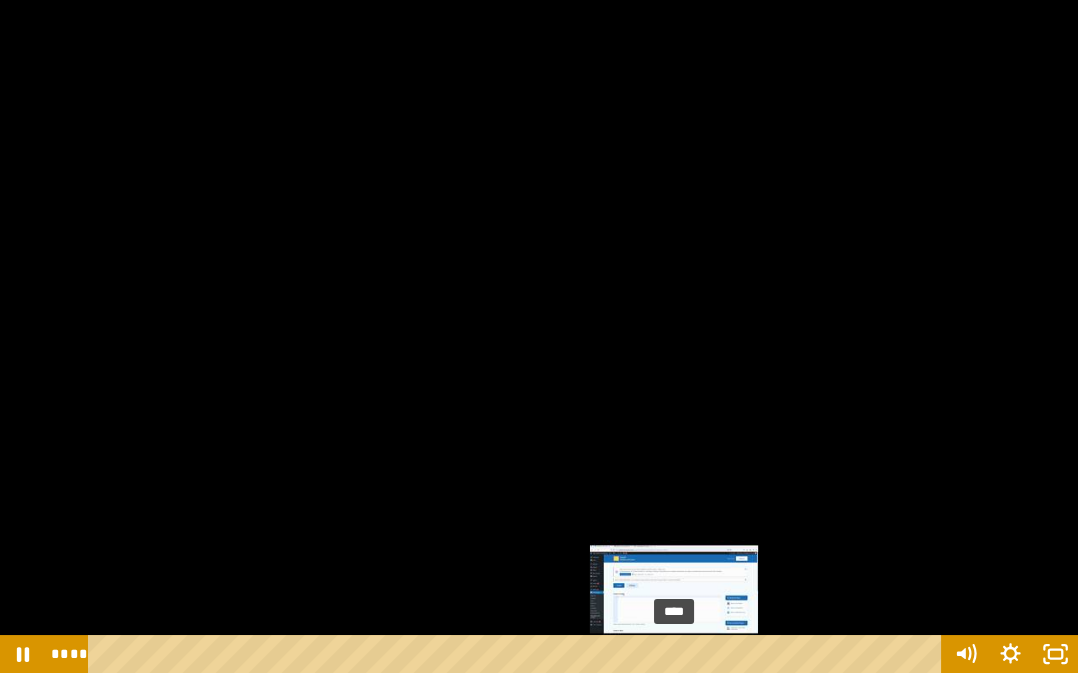 click on "****" at bounding box center (518, 654) 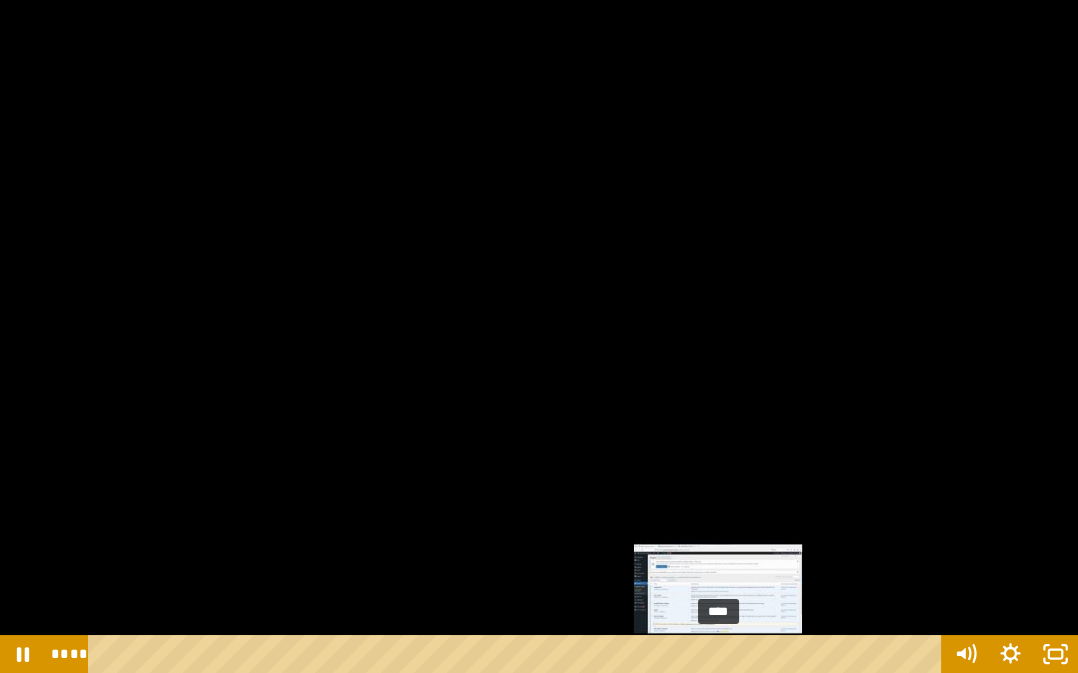 click at bounding box center (539, 336) 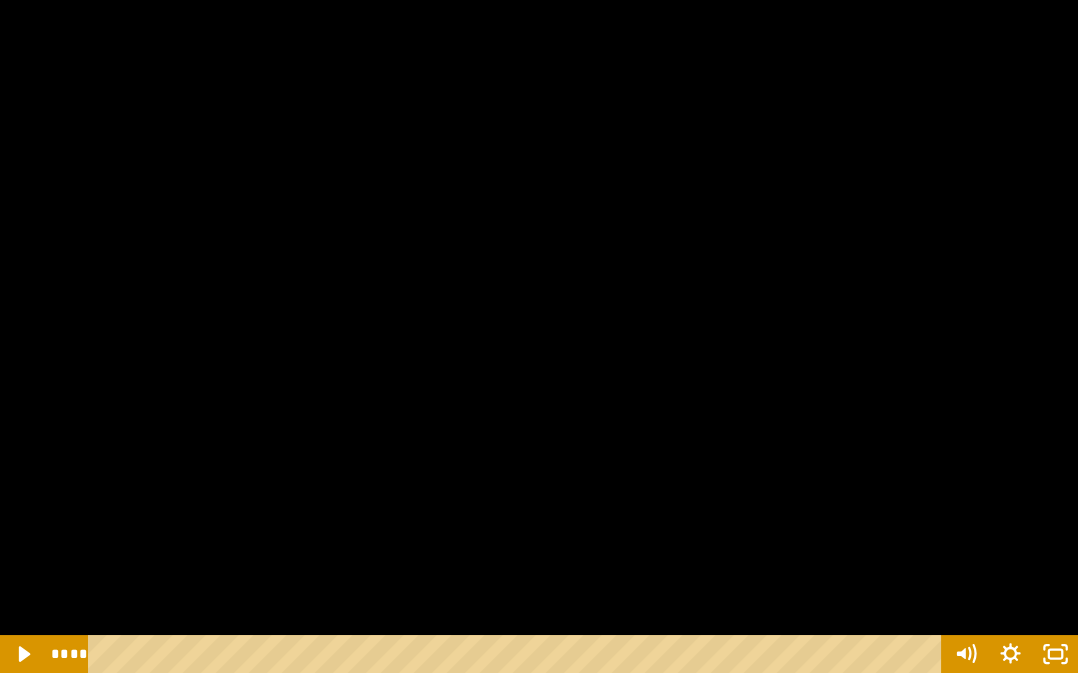 click at bounding box center (539, 336) 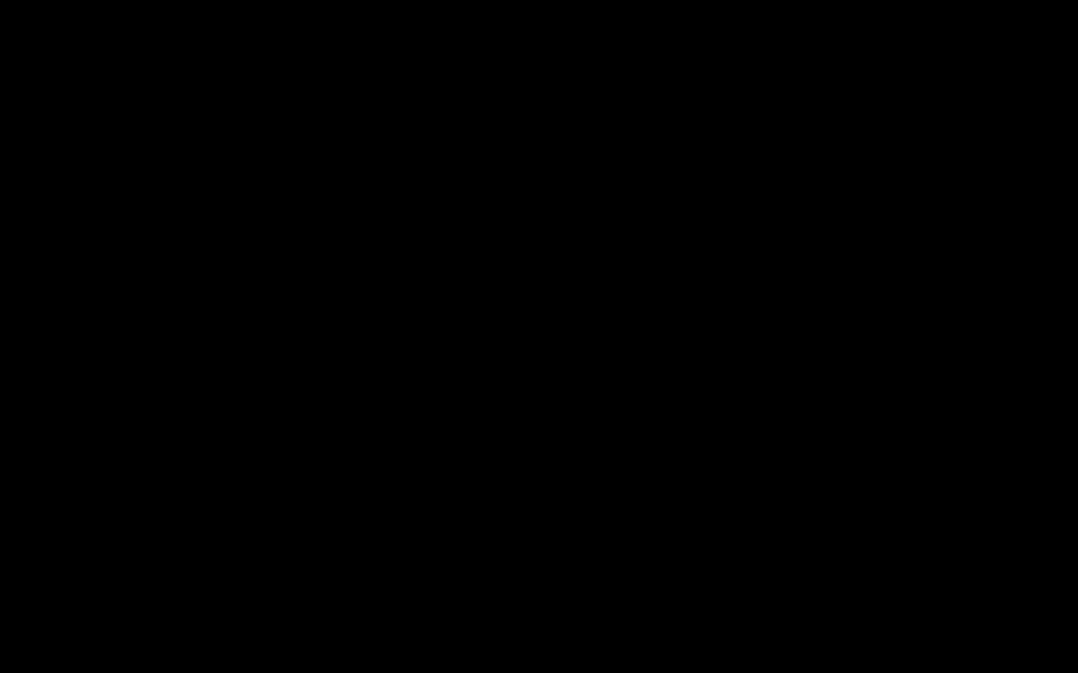 click at bounding box center [539, 336] 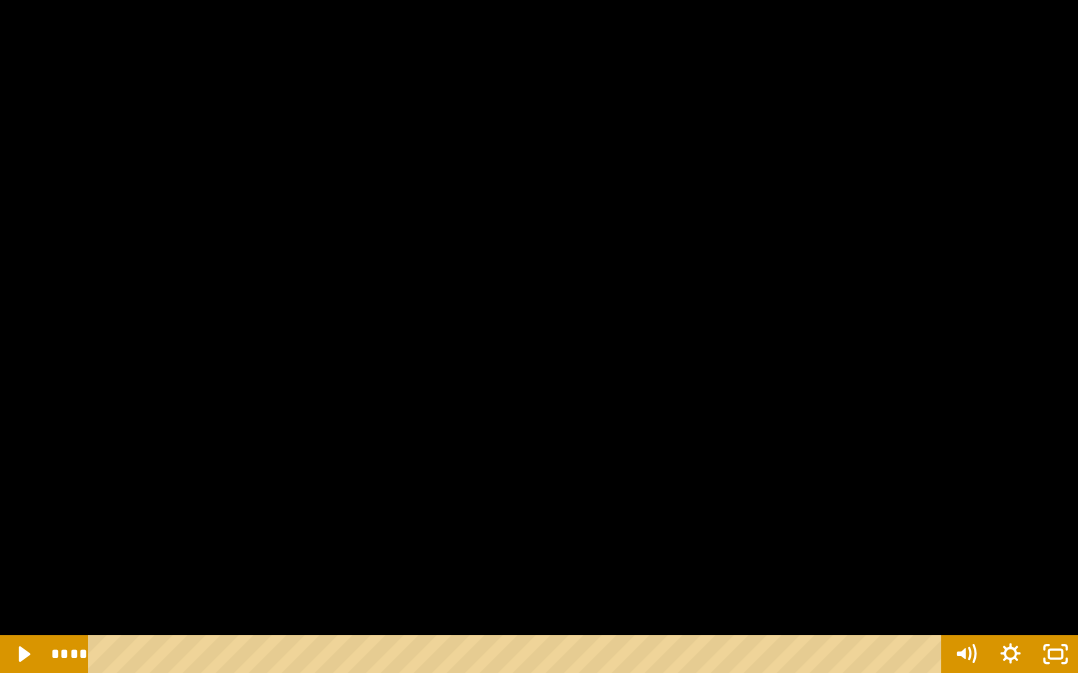 click at bounding box center (539, 336) 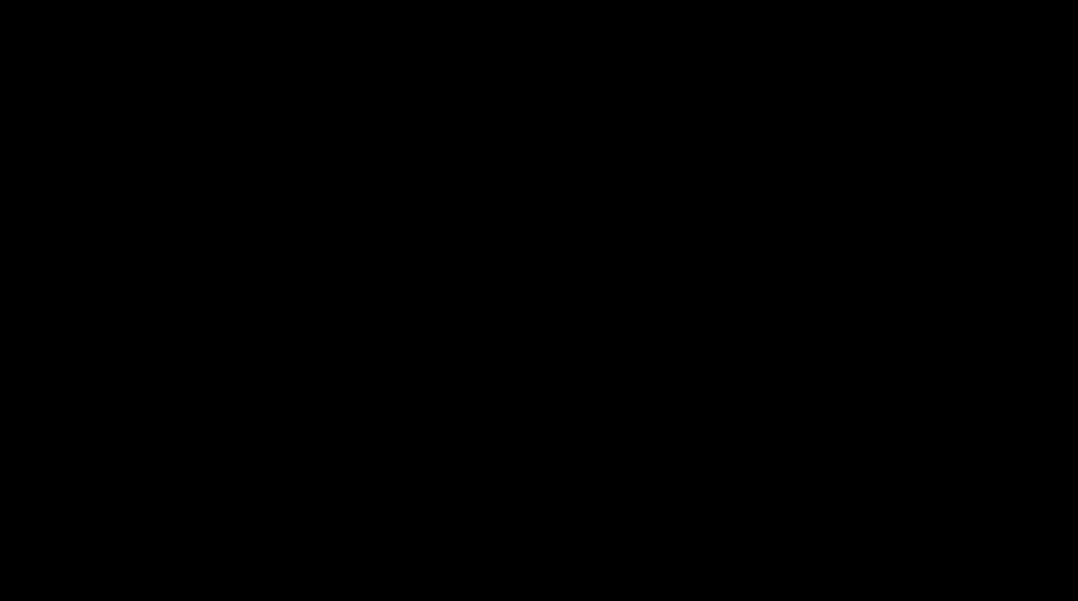 scroll, scrollTop: 518, scrollLeft: 0, axis: vertical 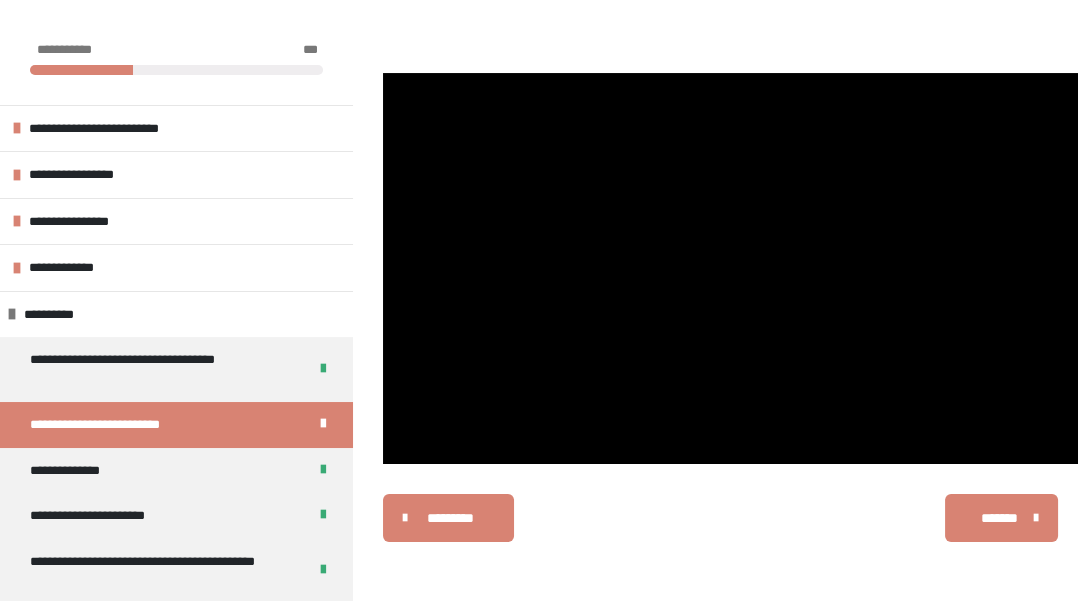 click on "*******" at bounding box center (999, 518) 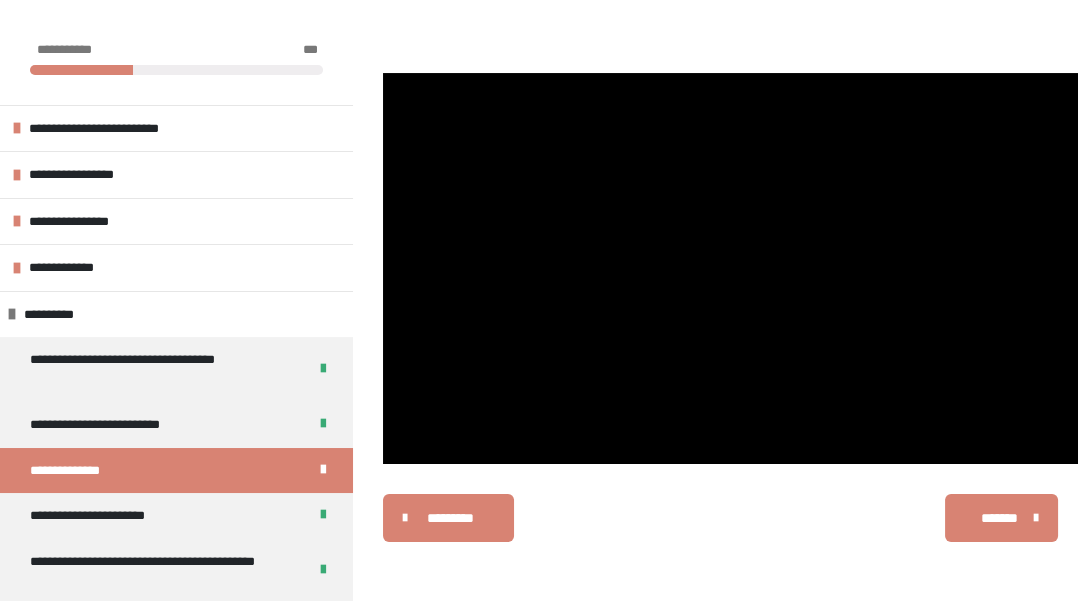 scroll, scrollTop: 340, scrollLeft: 0, axis: vertical 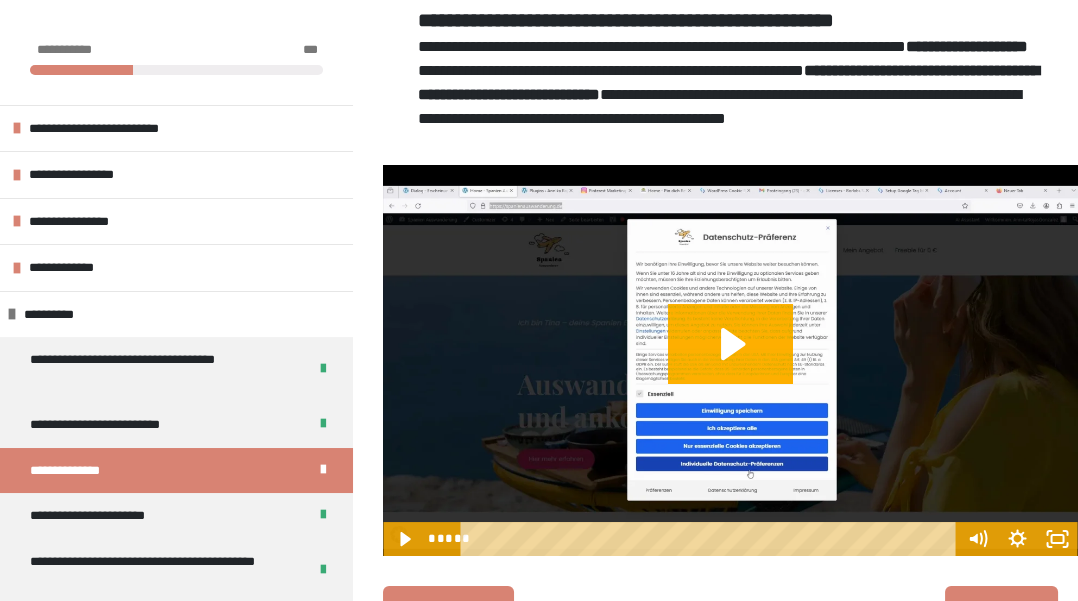 click 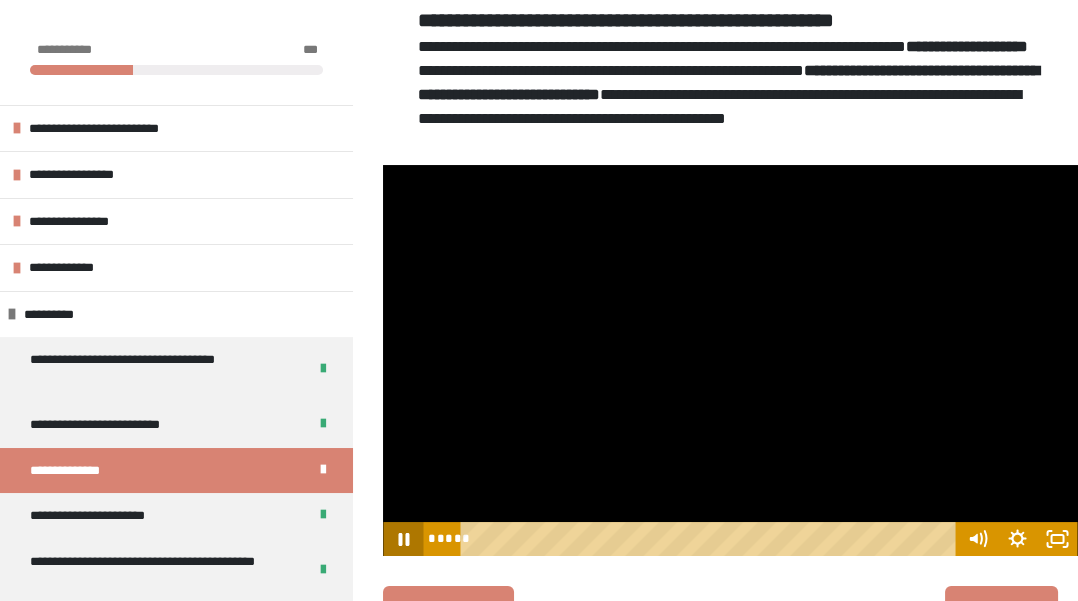 click at bounding box center [730, 360] 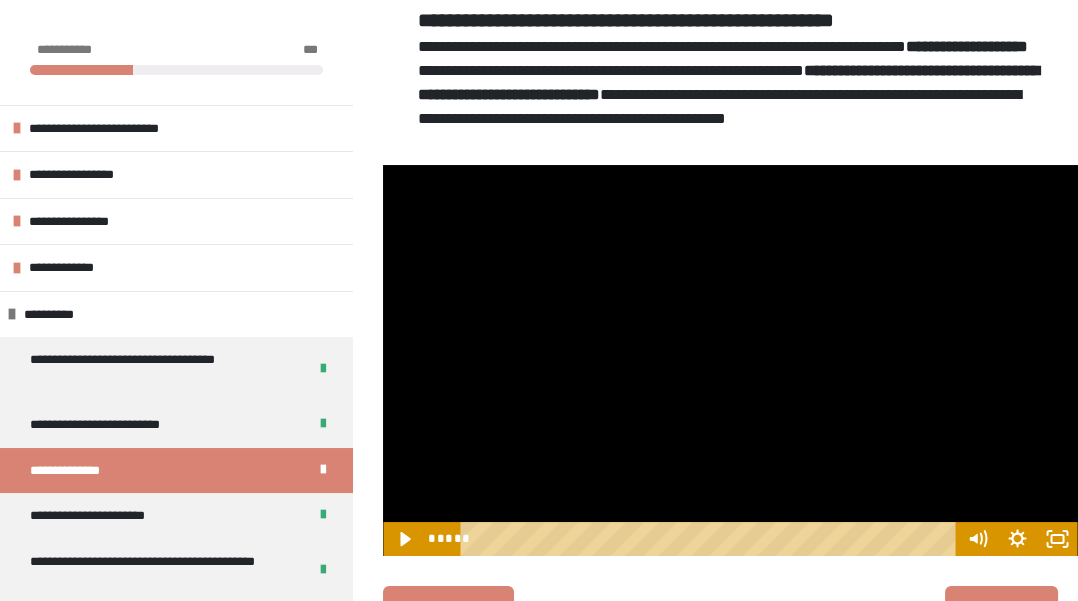 click at bounding box center [730, 360] 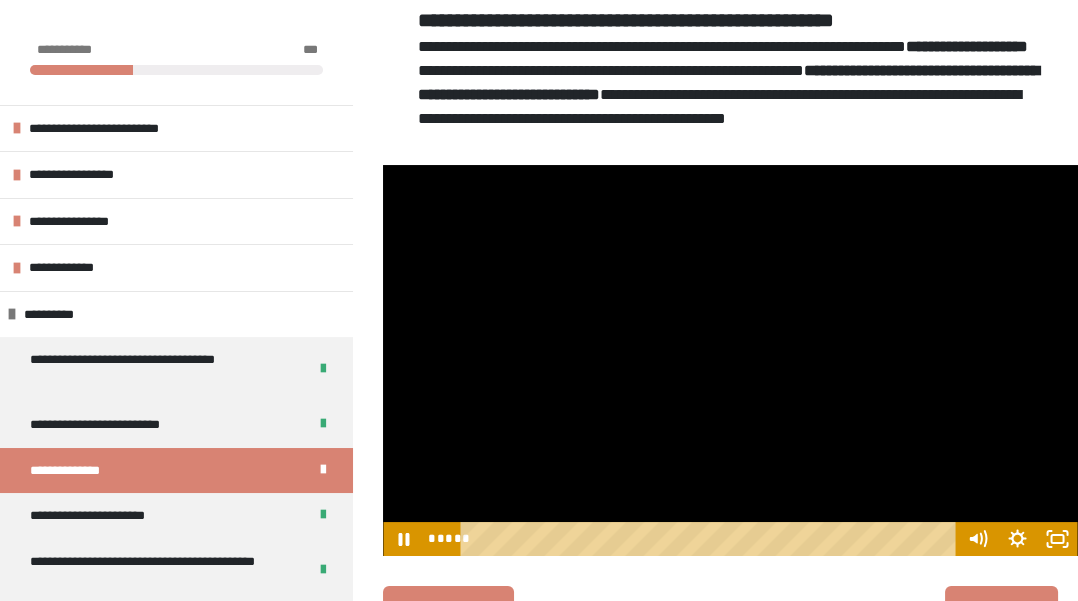 click 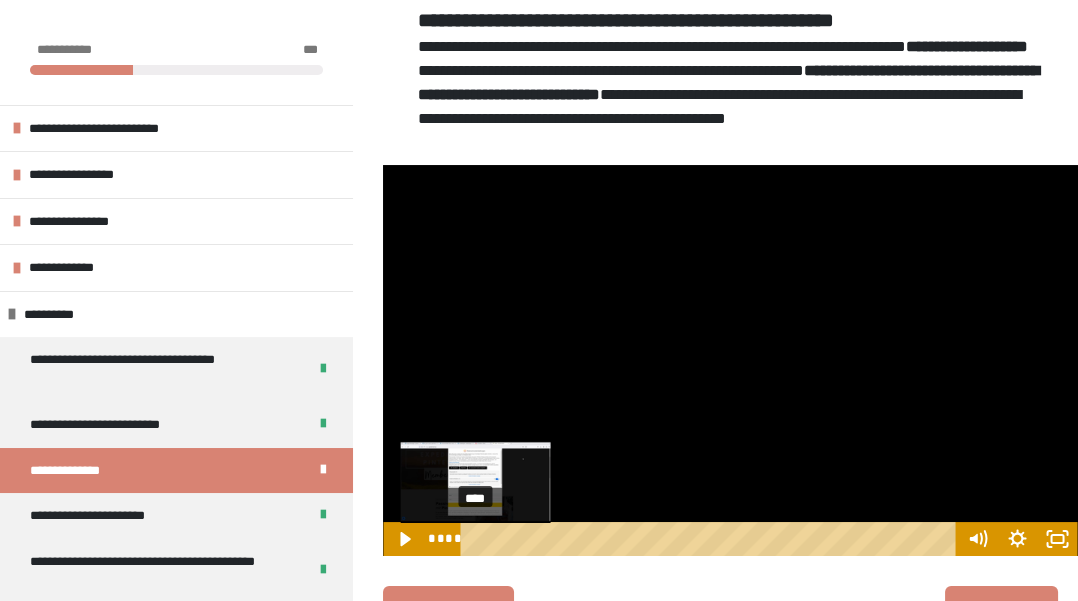 click at bounding box center [730, 360] 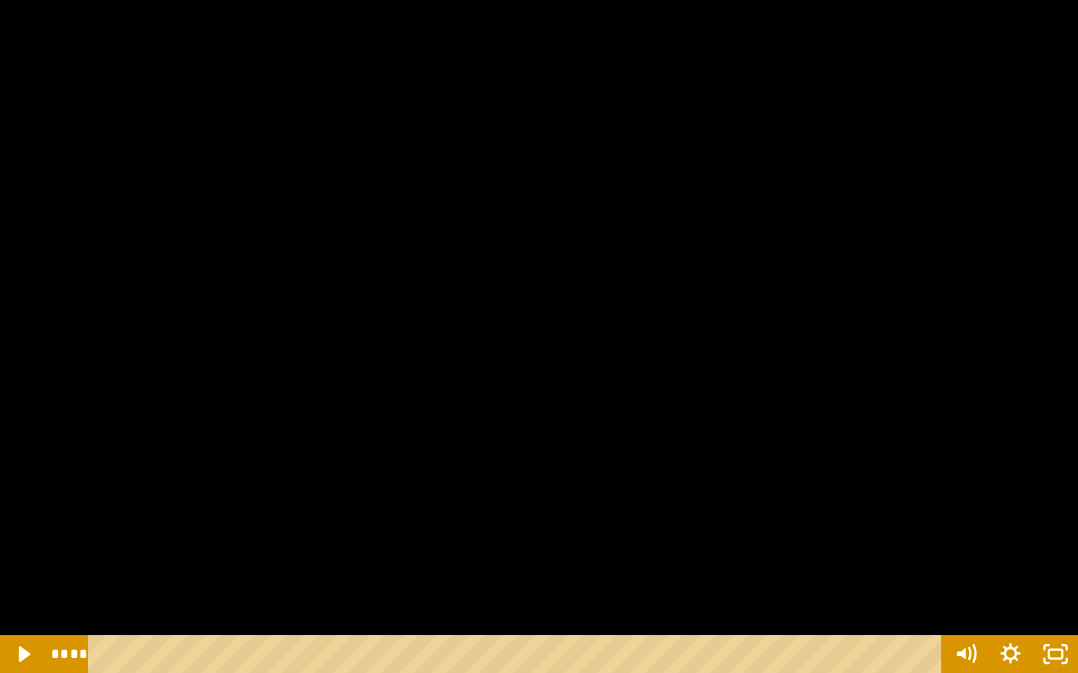 click 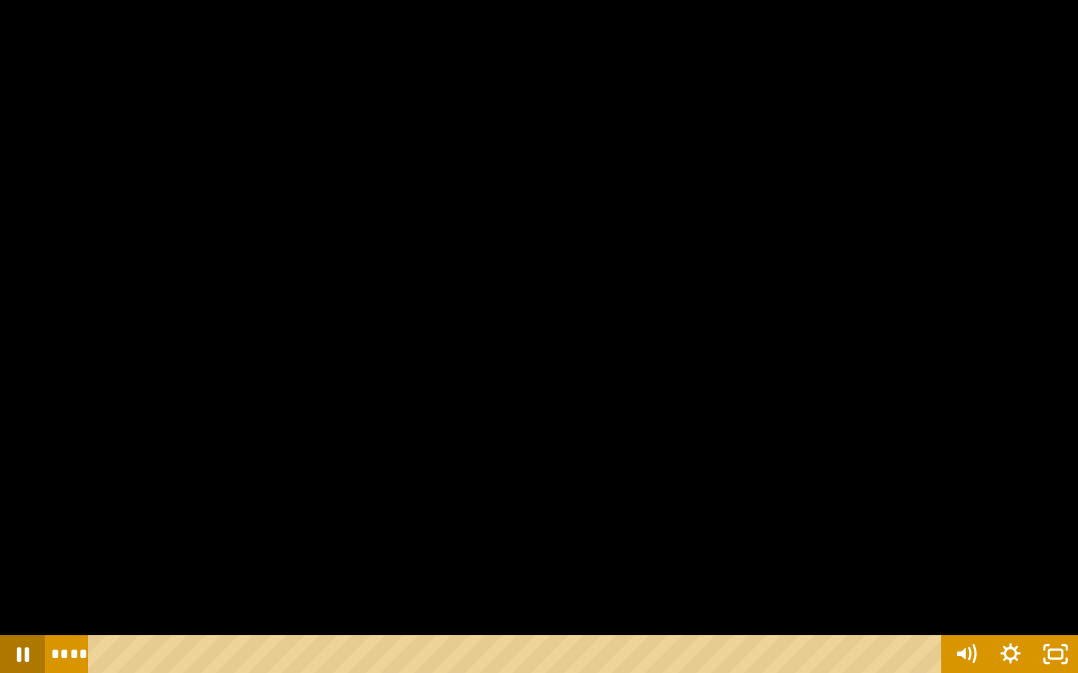 click at bounding box center (539, 336) 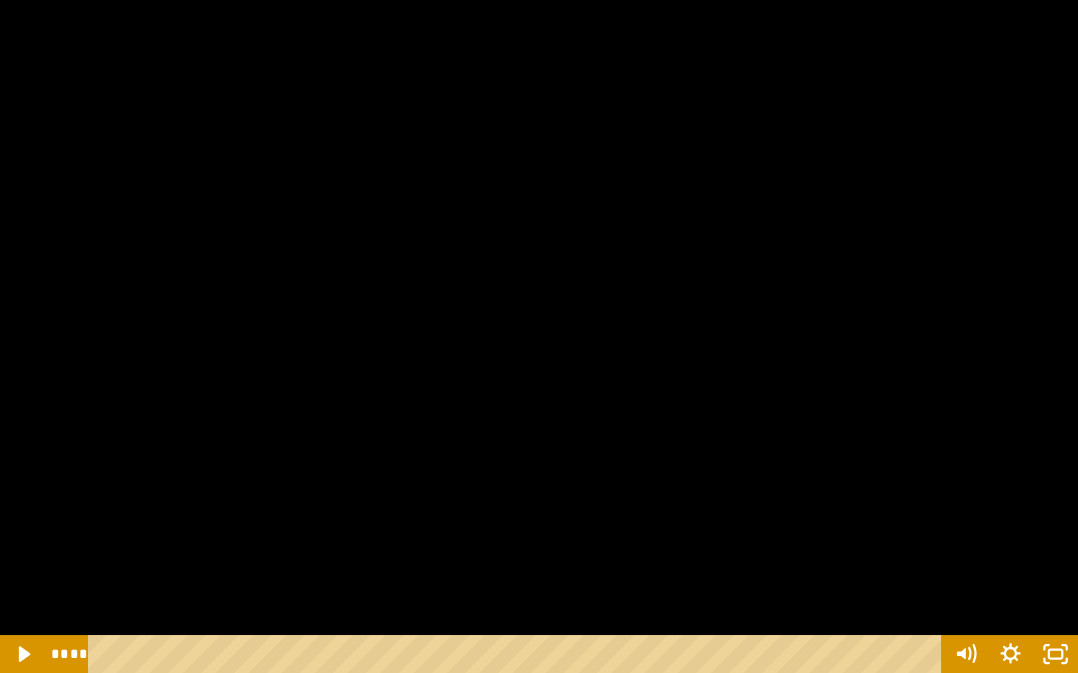 click at bounding box center [539, 336] 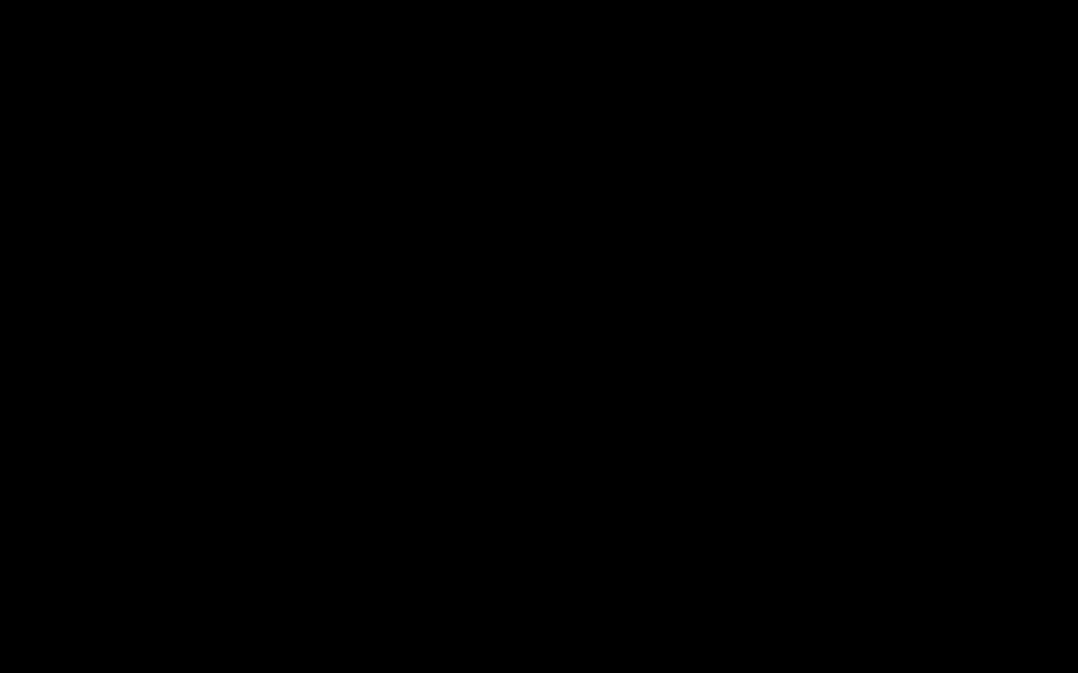 click at bounding box center [539, 336] 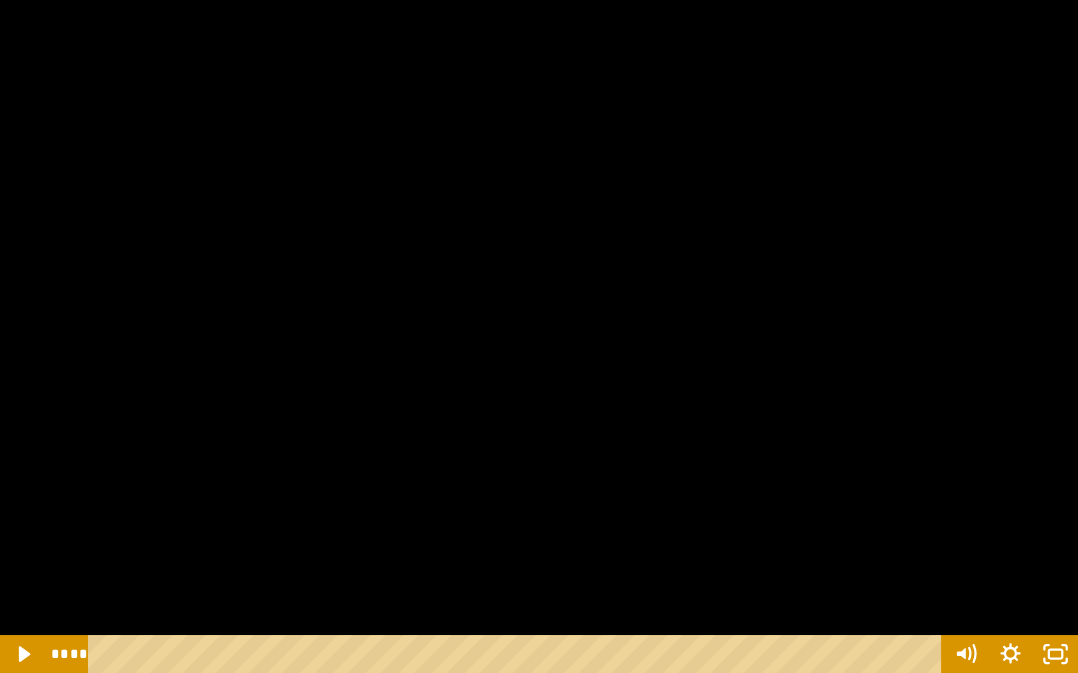 click at bounding box center [539, 336] 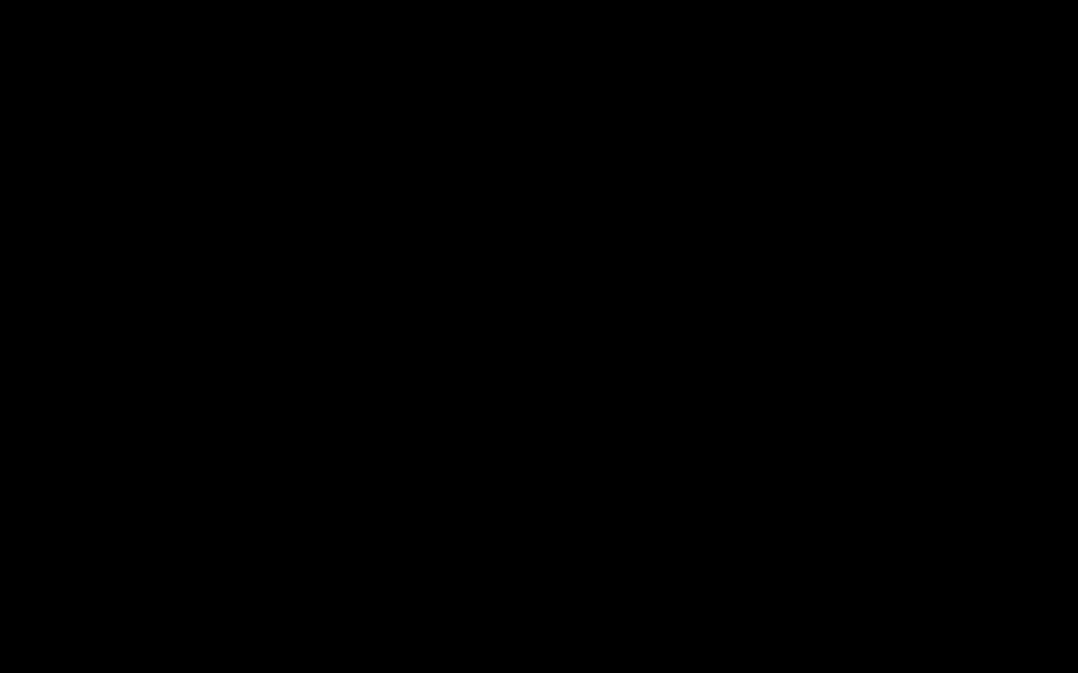 click at bounding box center [539, 336] 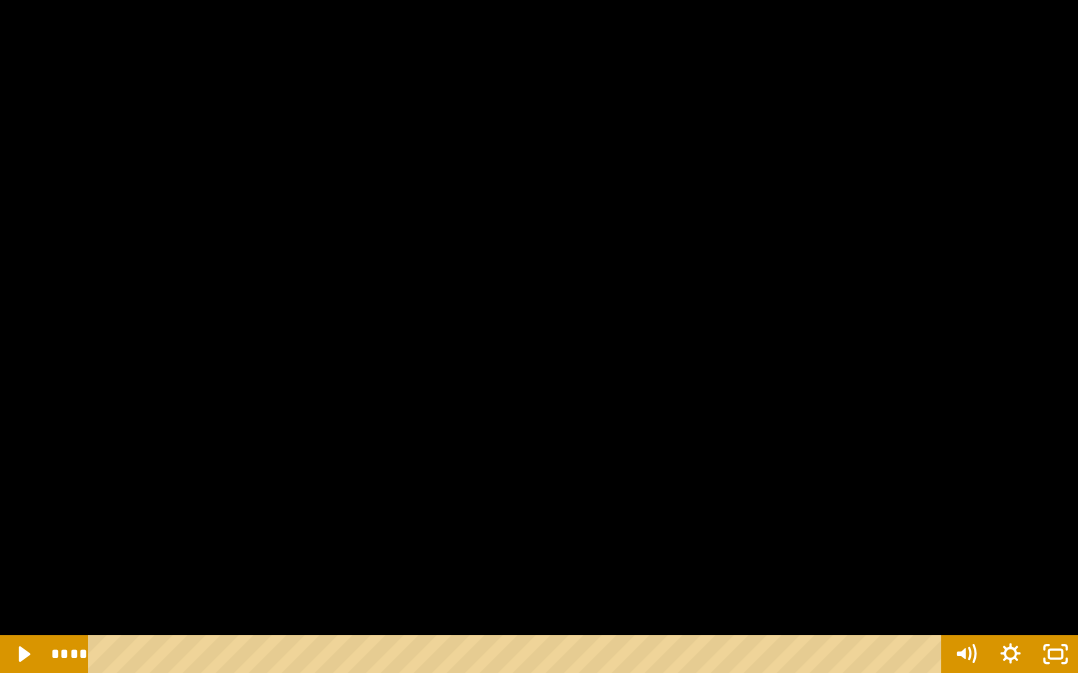 click at bounding box center (539, 336) 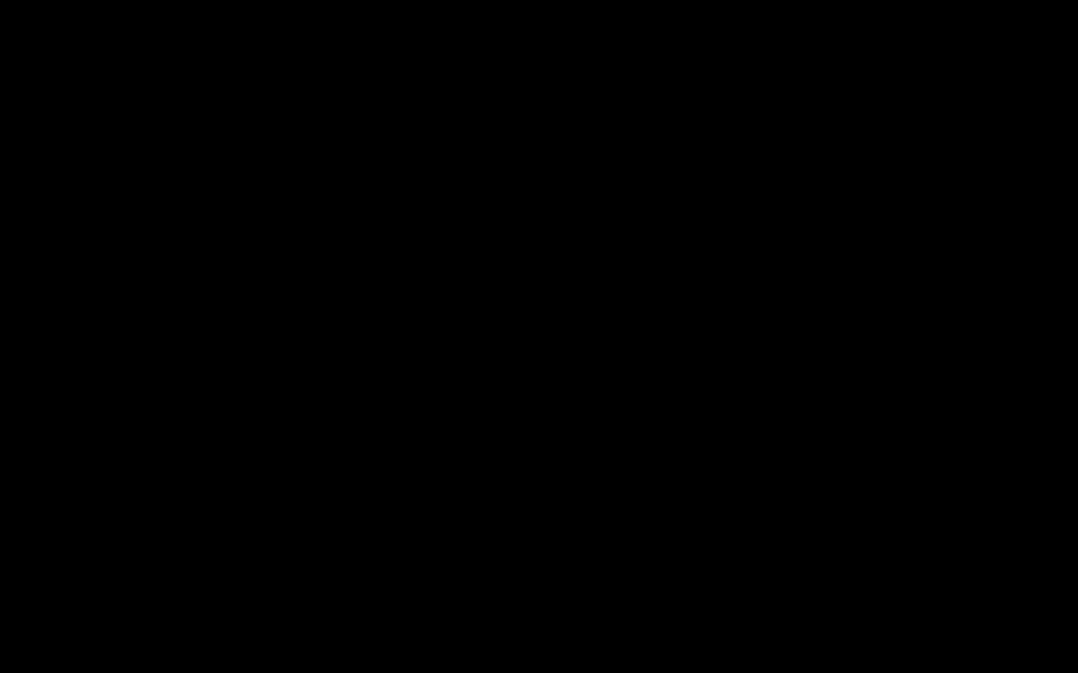click at bounding box center (539, 336) 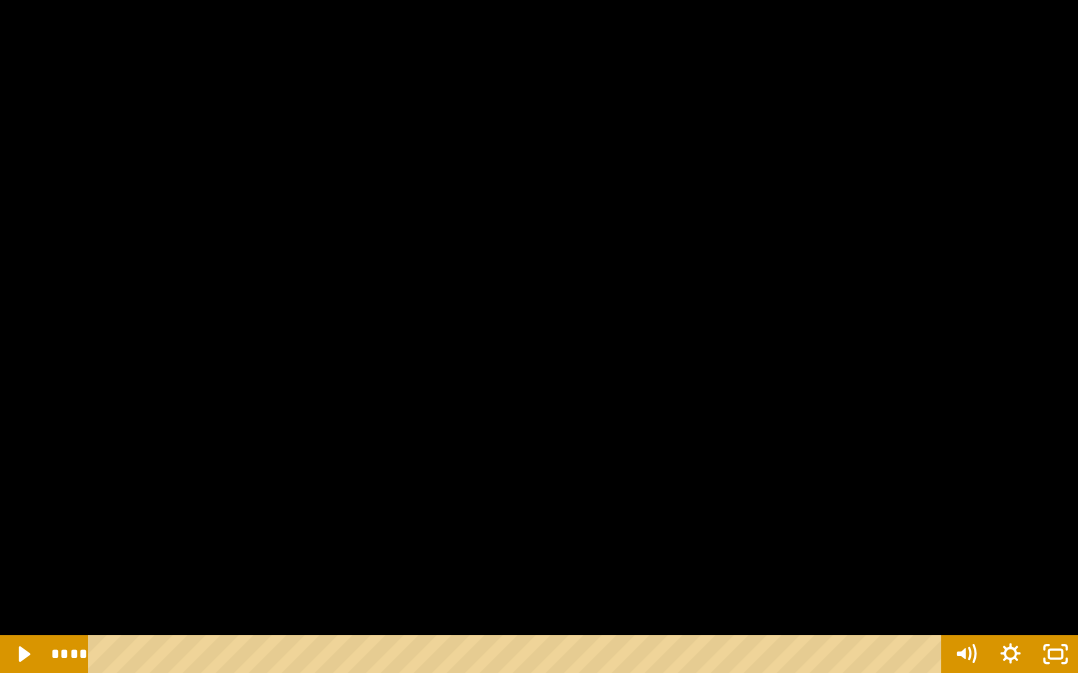 click on "****" at bounding box center [518, 654] 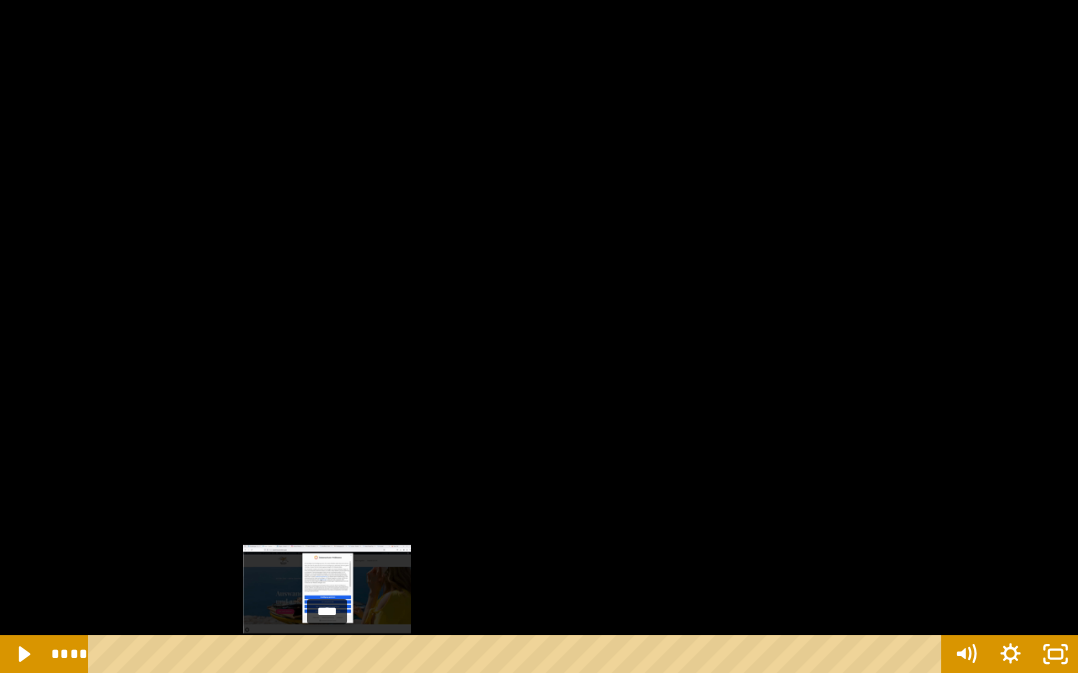 click 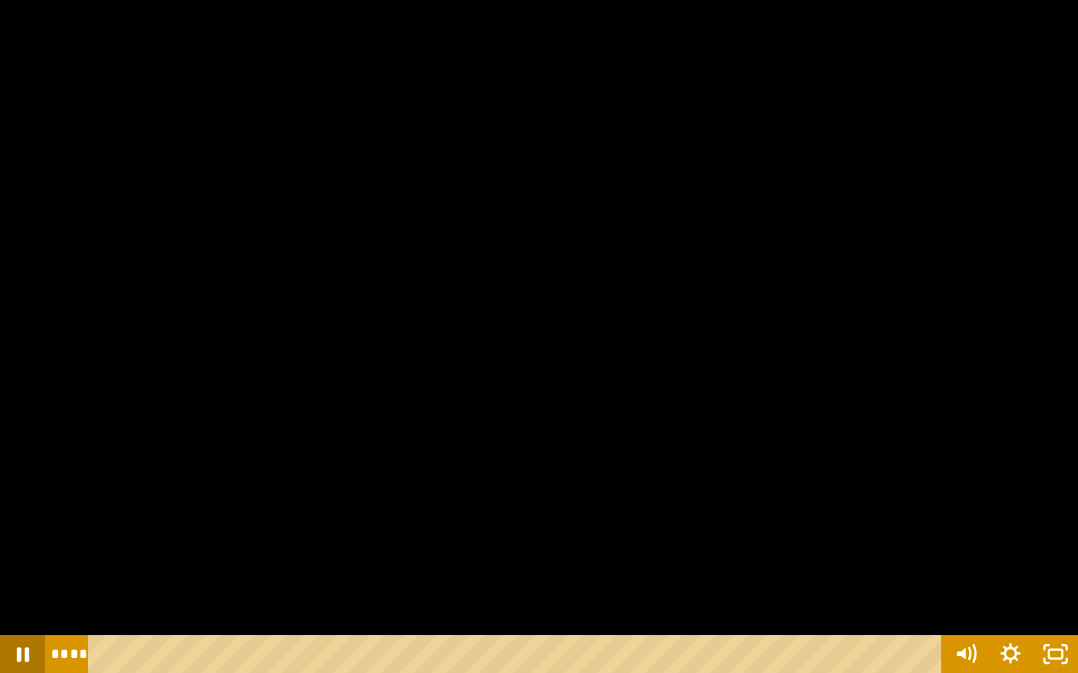 click at bounding box center (539, 336) 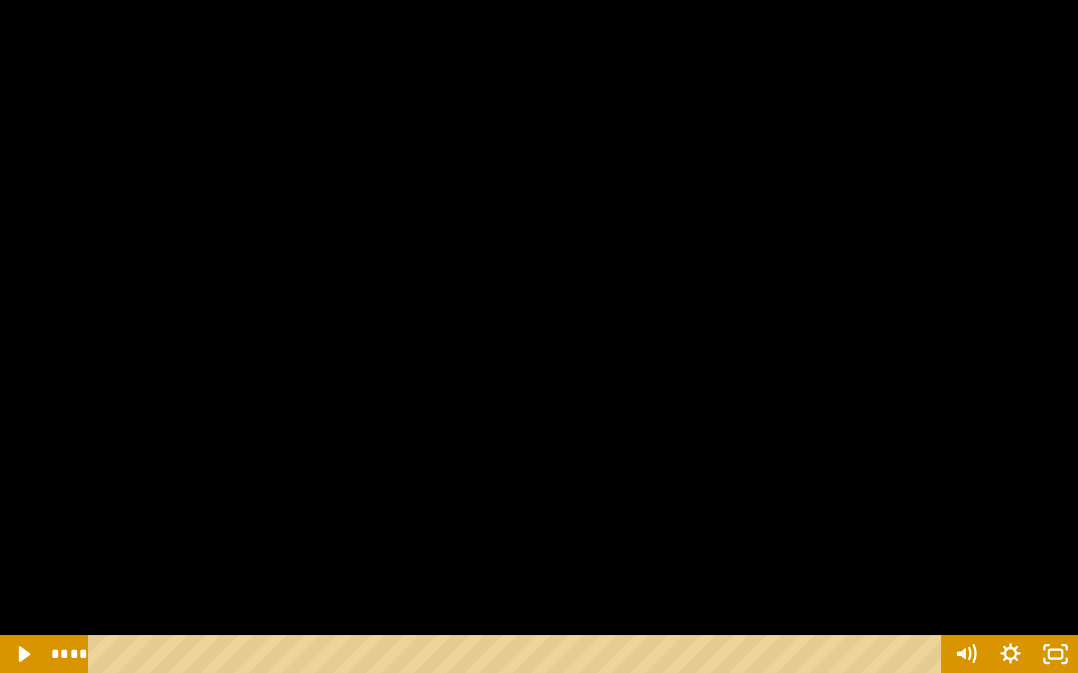 click at bounding box center [539, 336] 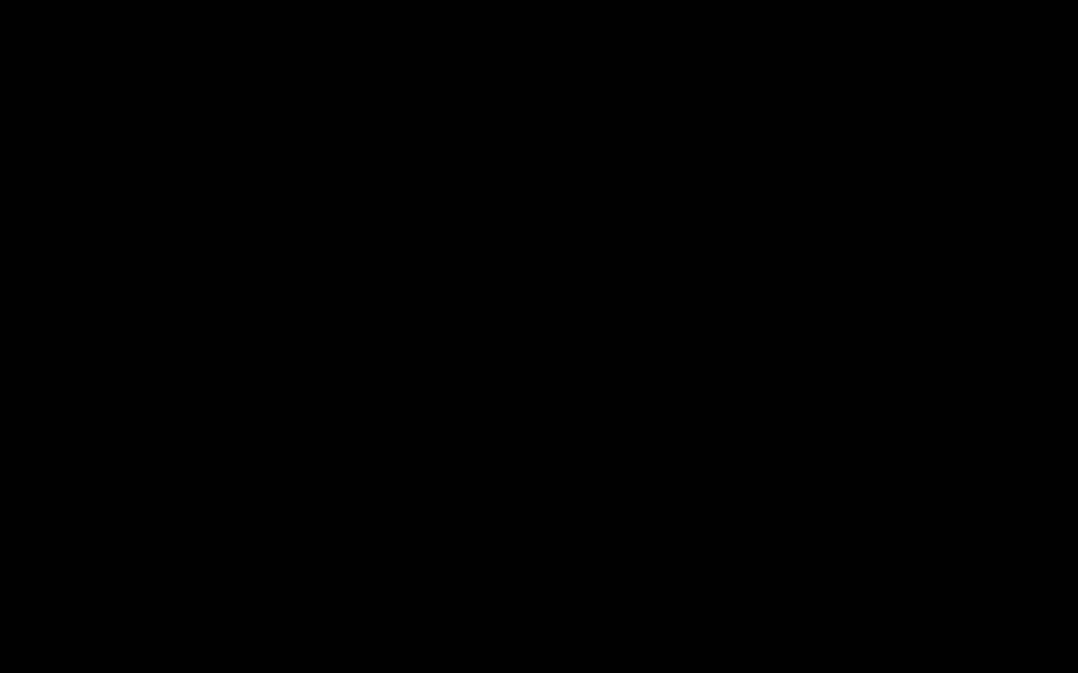 click at bounding box center [539, 336] 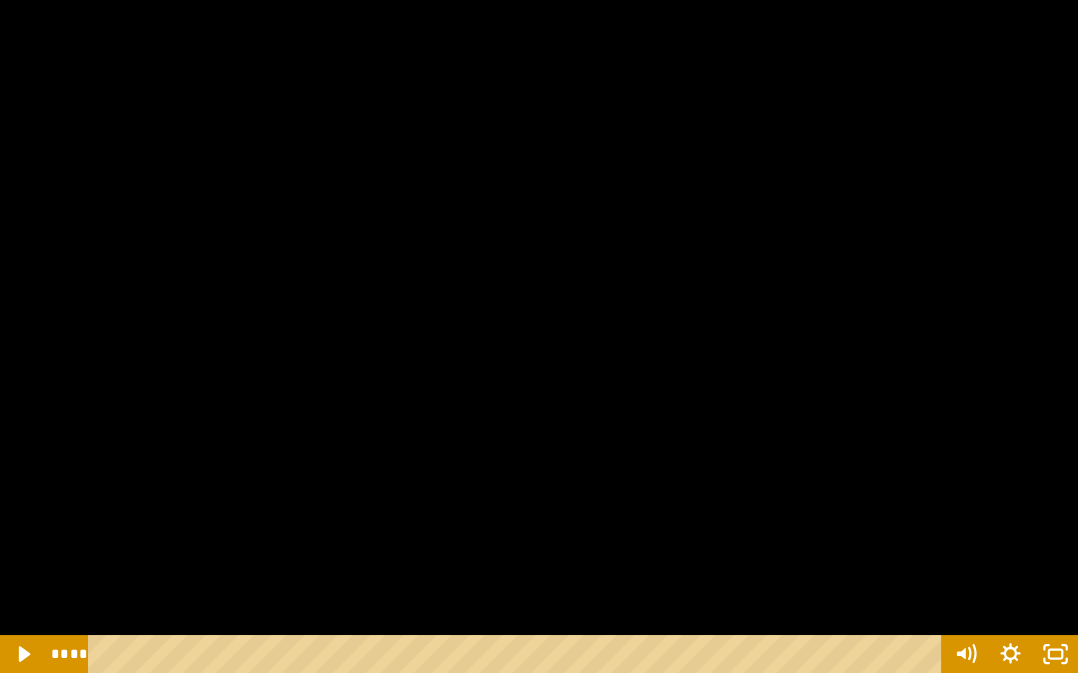 click at bounding box center [539, 336] 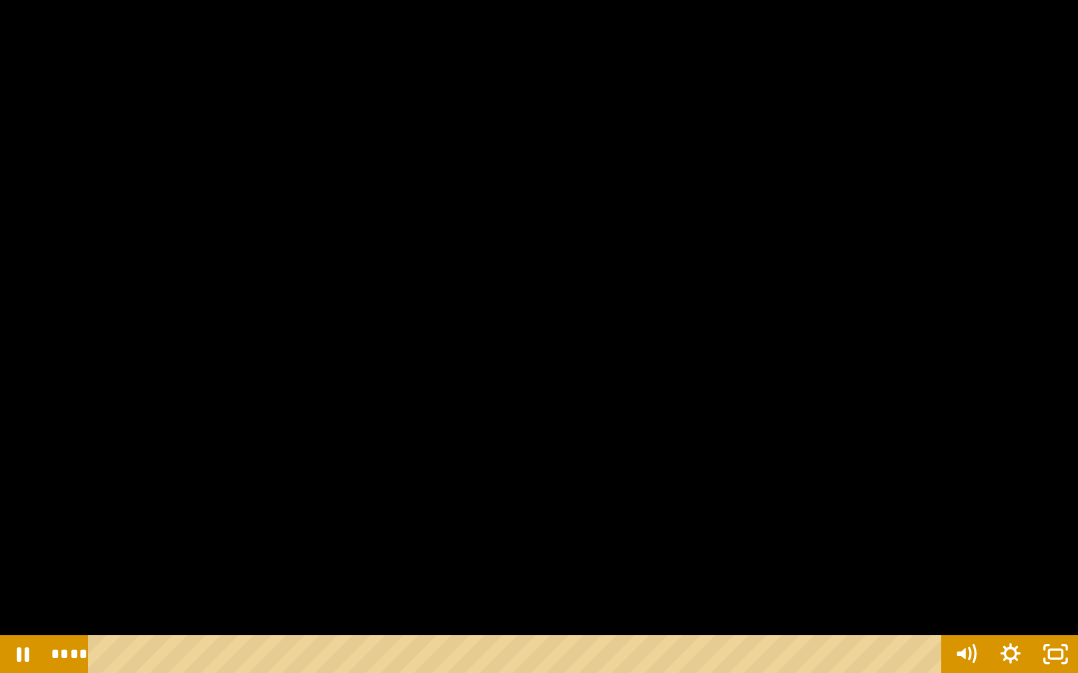 click at bounding box center (539, 336) 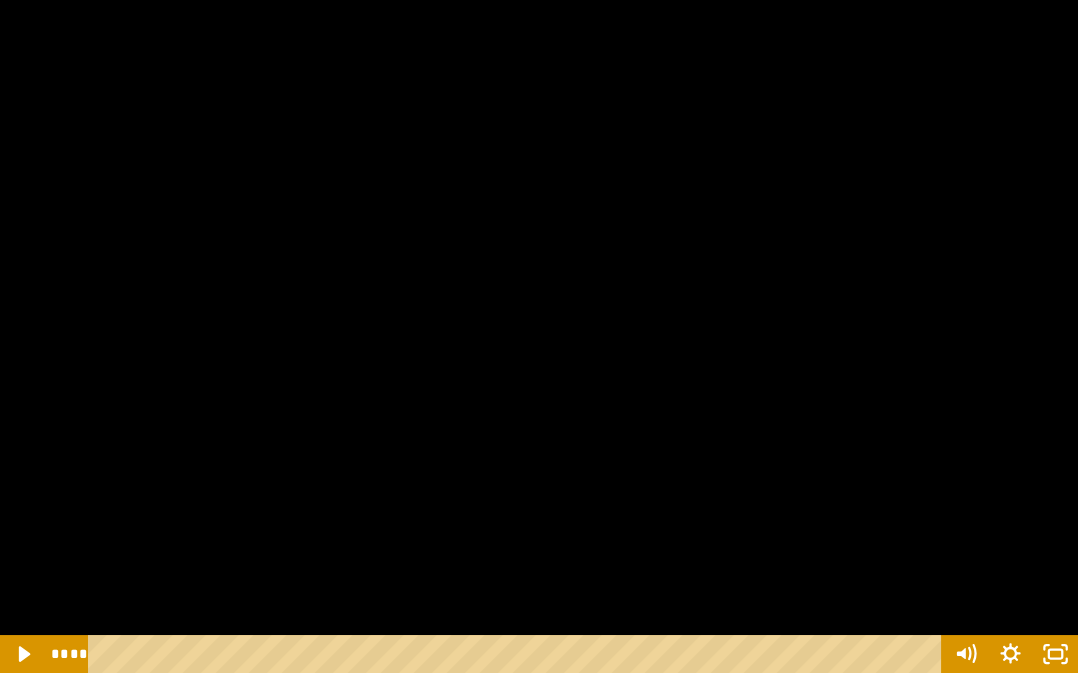 click at bounding box center (539, 336) 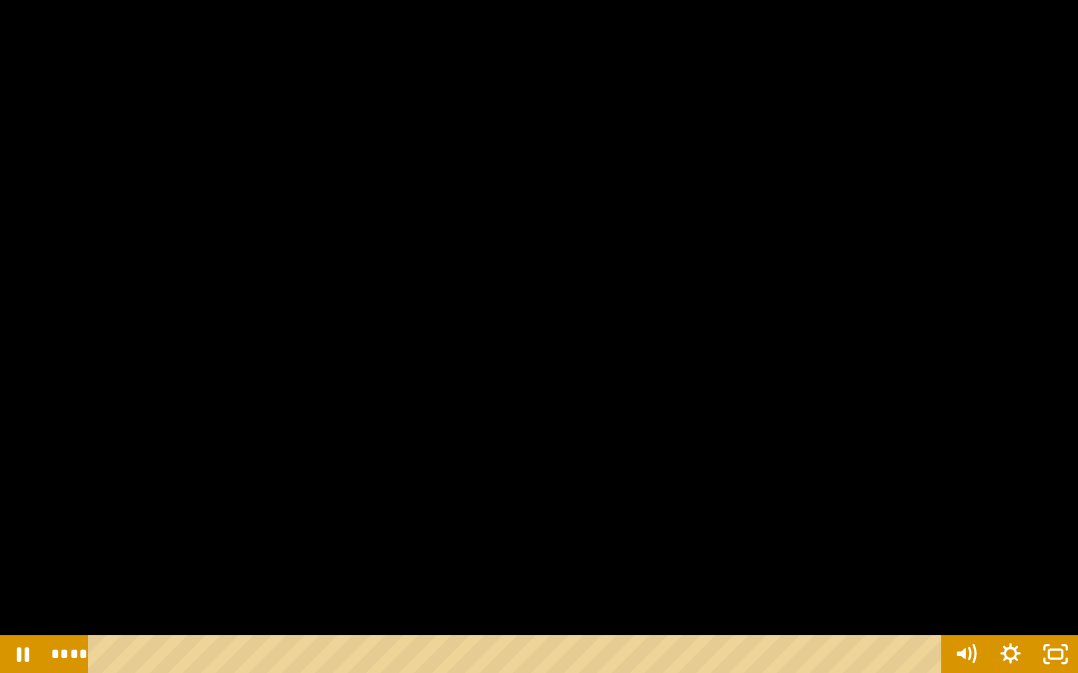 click at bounding box center (539, 336) 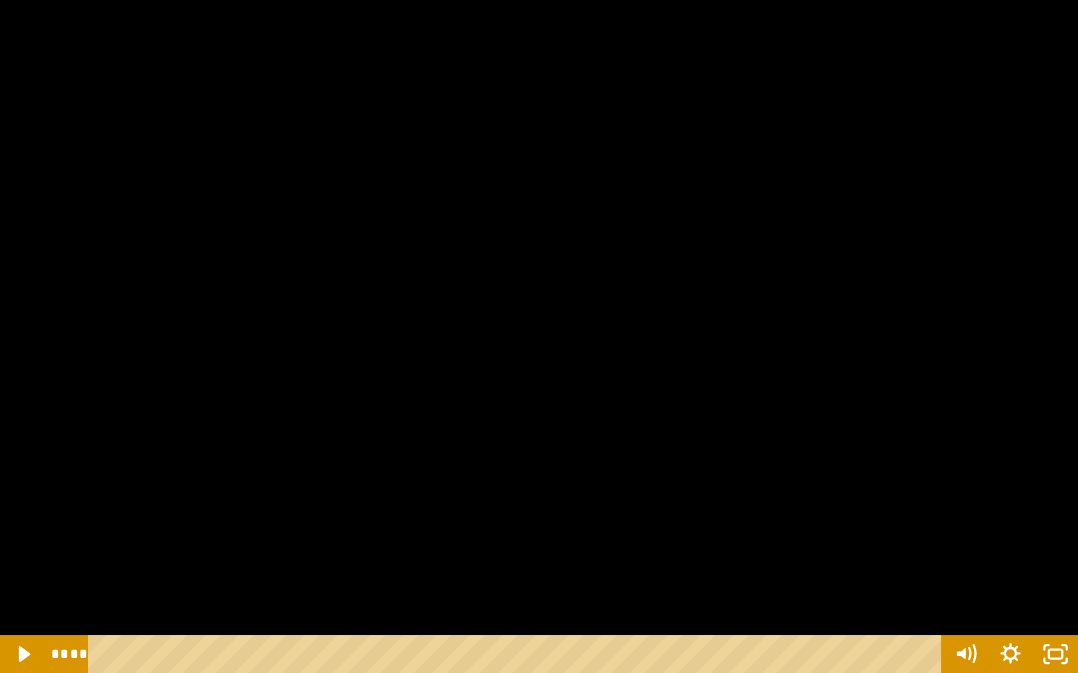click at bounding box center (539, 336) 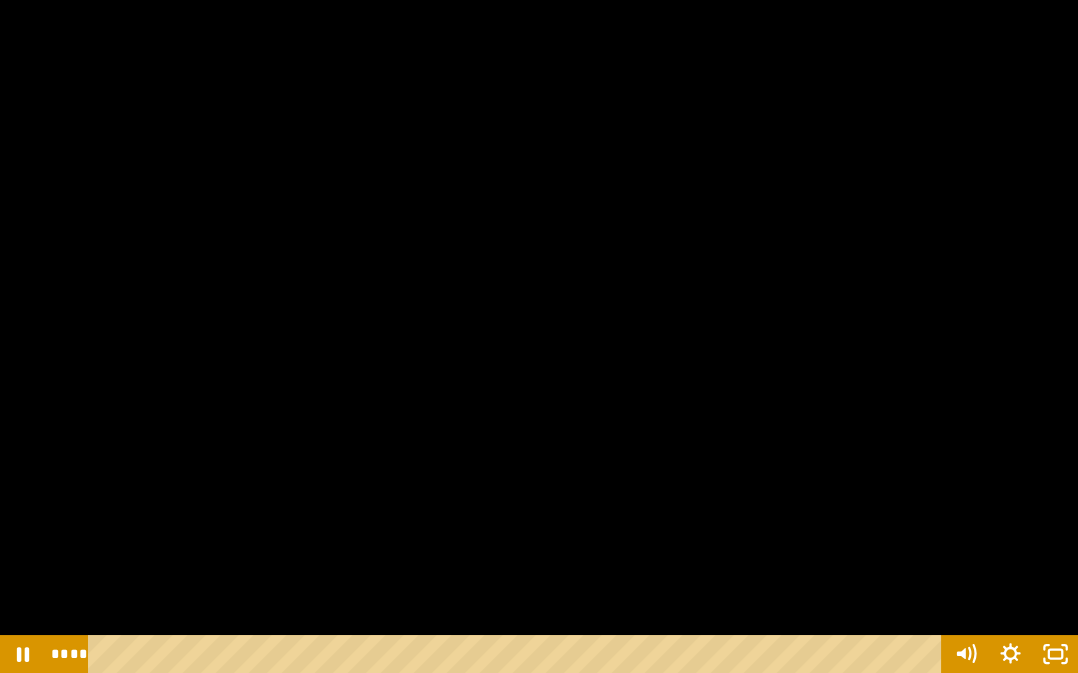 click at bounding box center (539, 336) 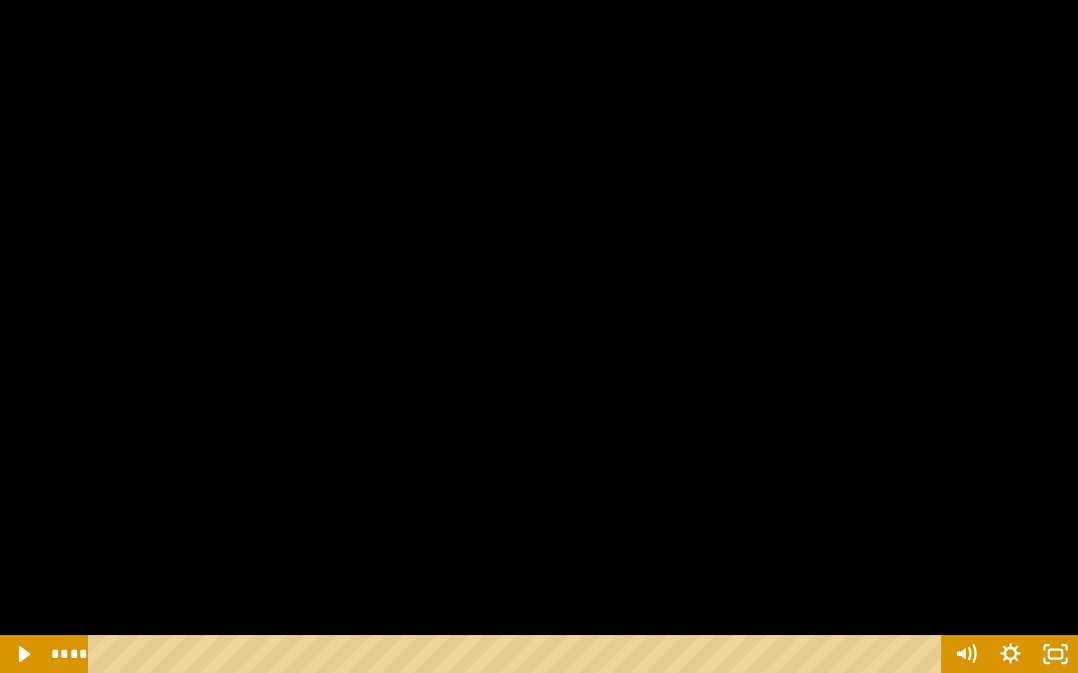 click at bounding box center [539, 336] 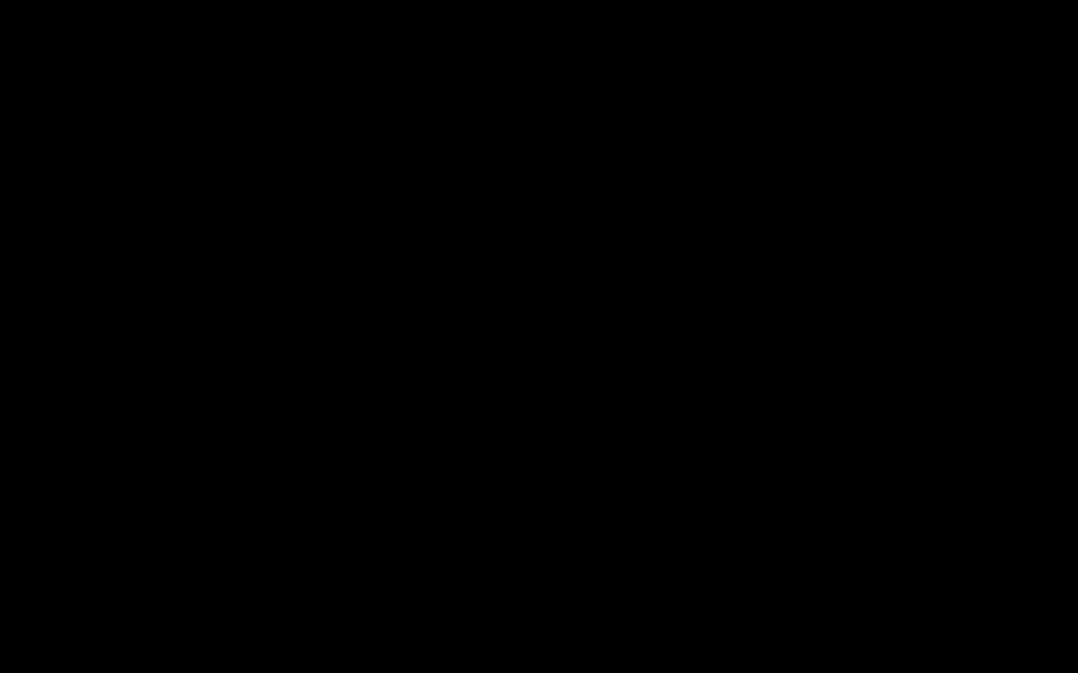 click at bounding box center (539, 336) 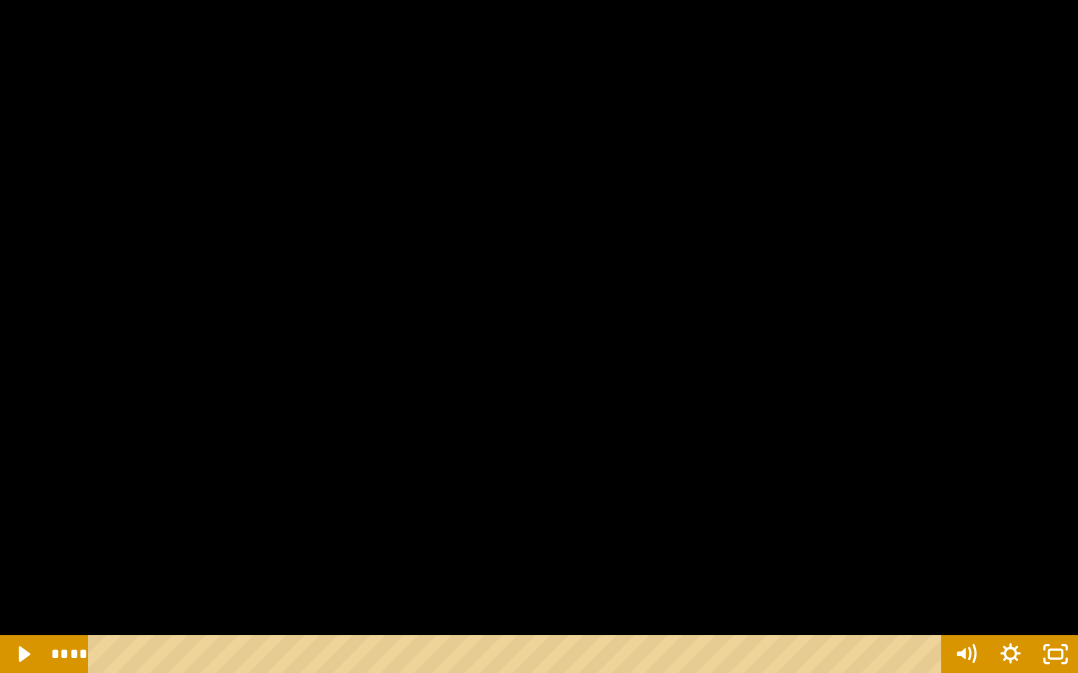 click at bounding box center (539, 336) 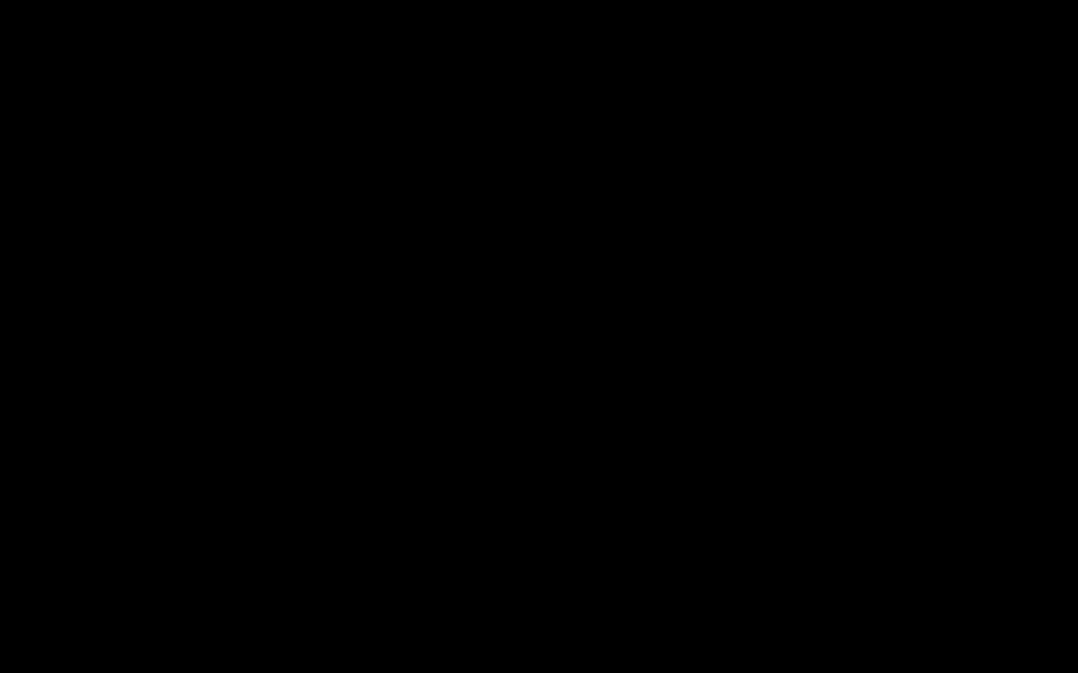 click at bounding box center (539, 336) 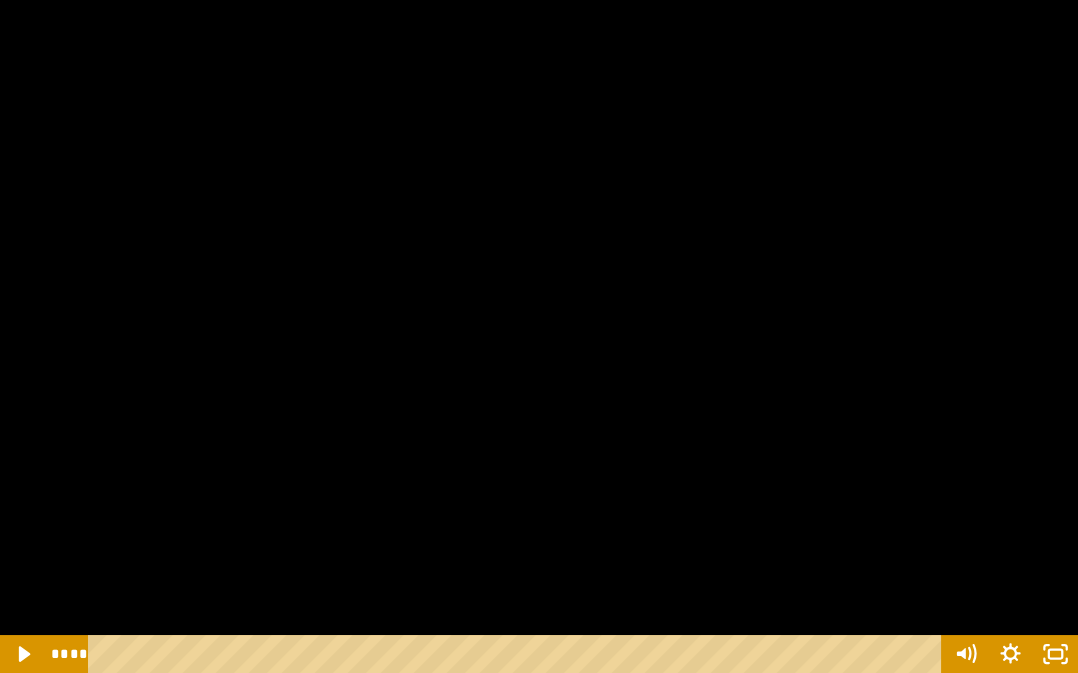 click at bounding box center (539, 336) 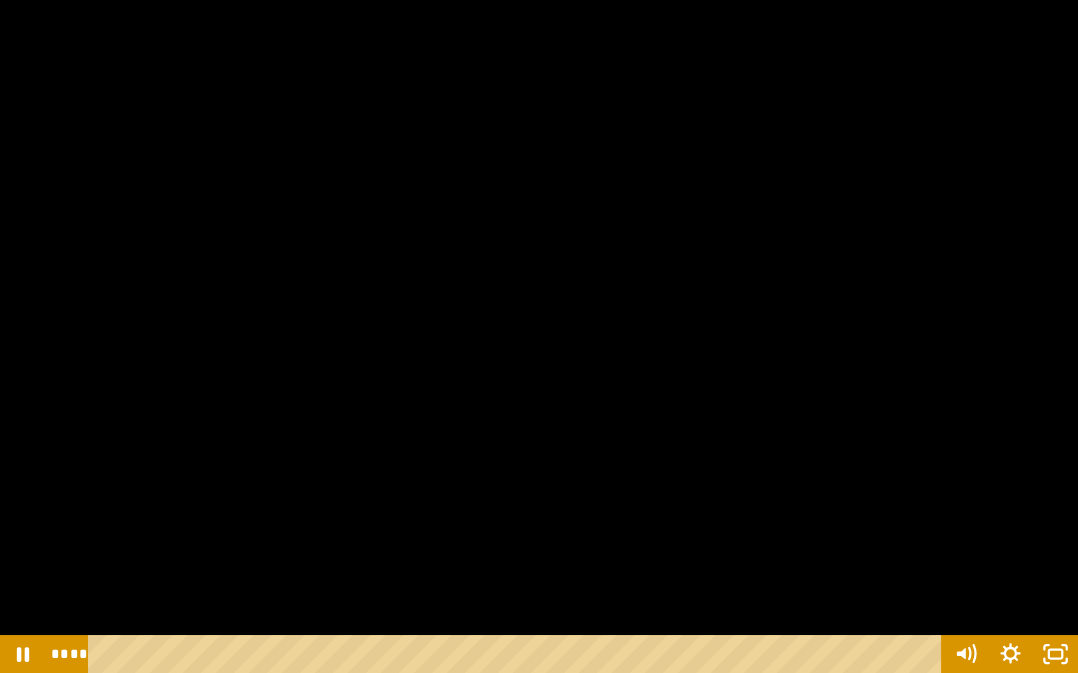 click at bounding box center [539, 336] 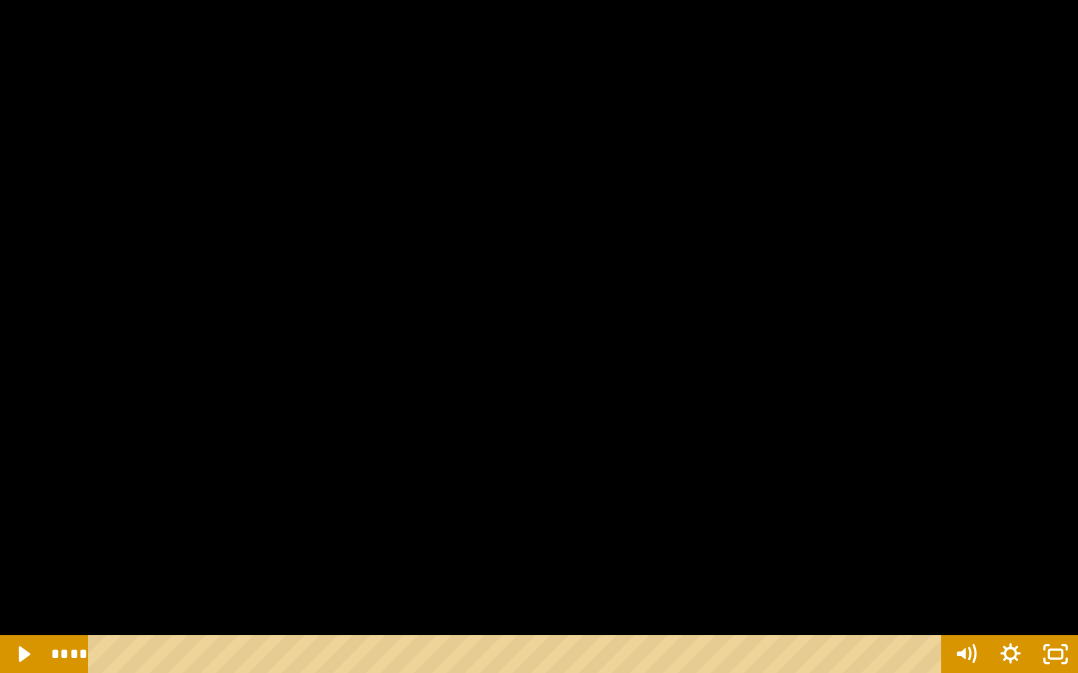 click on "****" at bounding box center (518, 654) 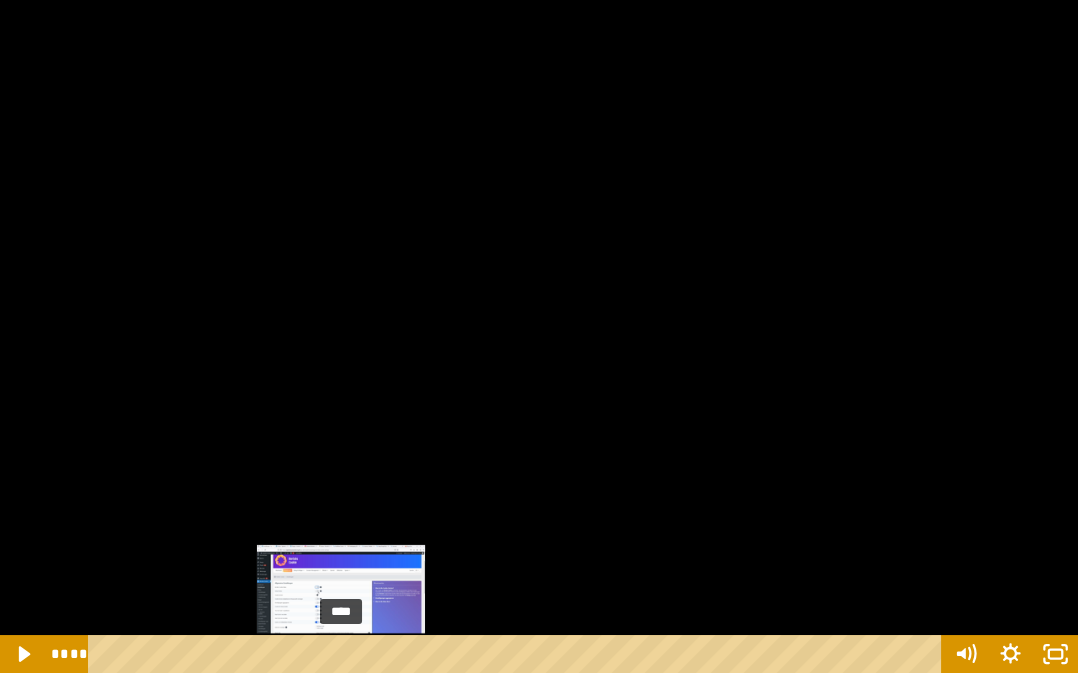 click 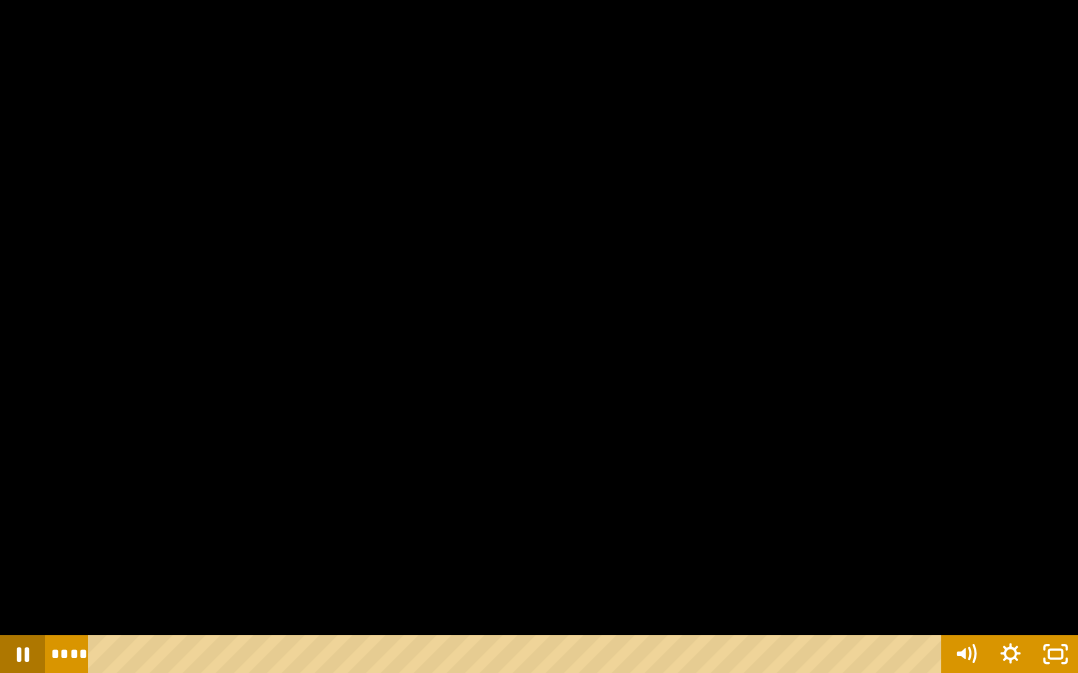 click at bounding box center (539, 336) 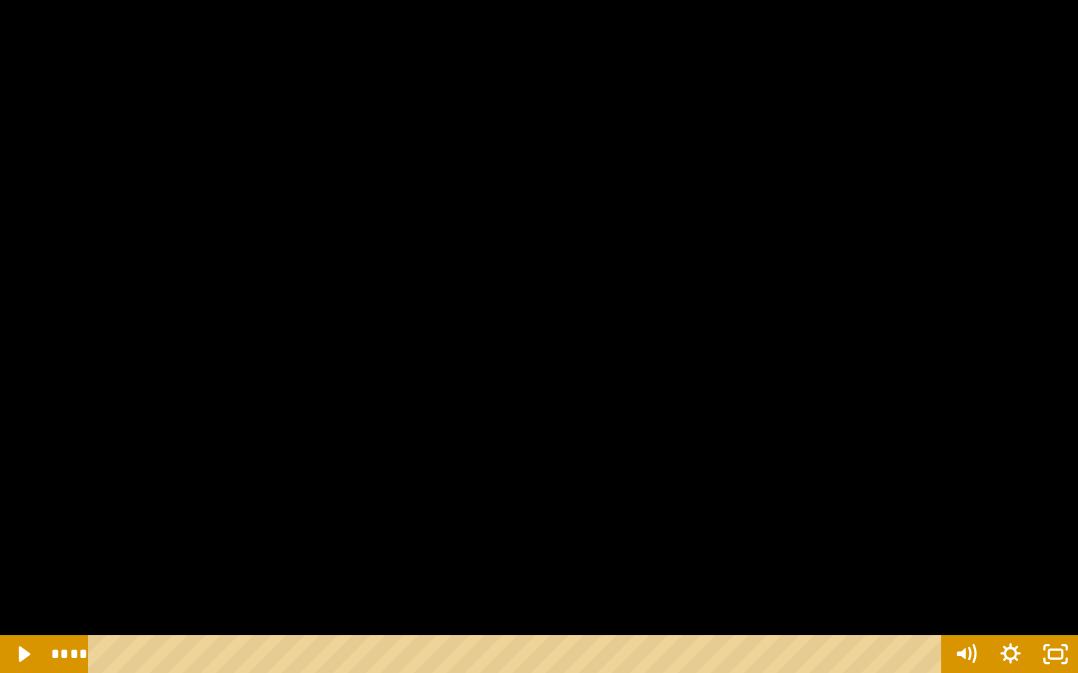 click at bounding box center (539, 336) 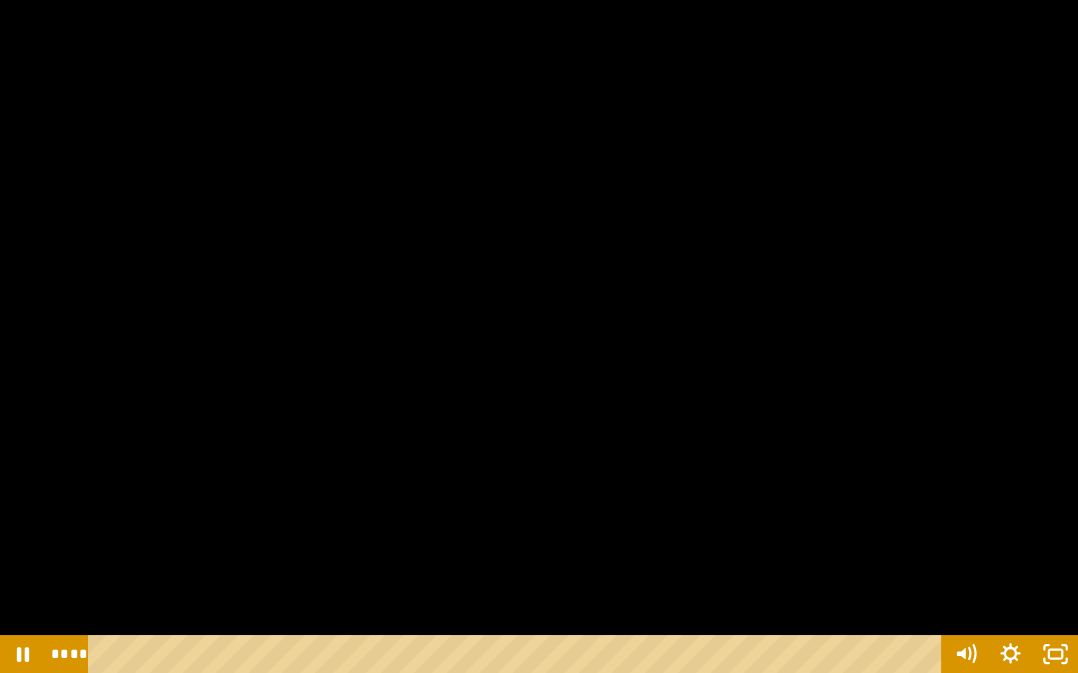 click at bounding box center (539, 336) 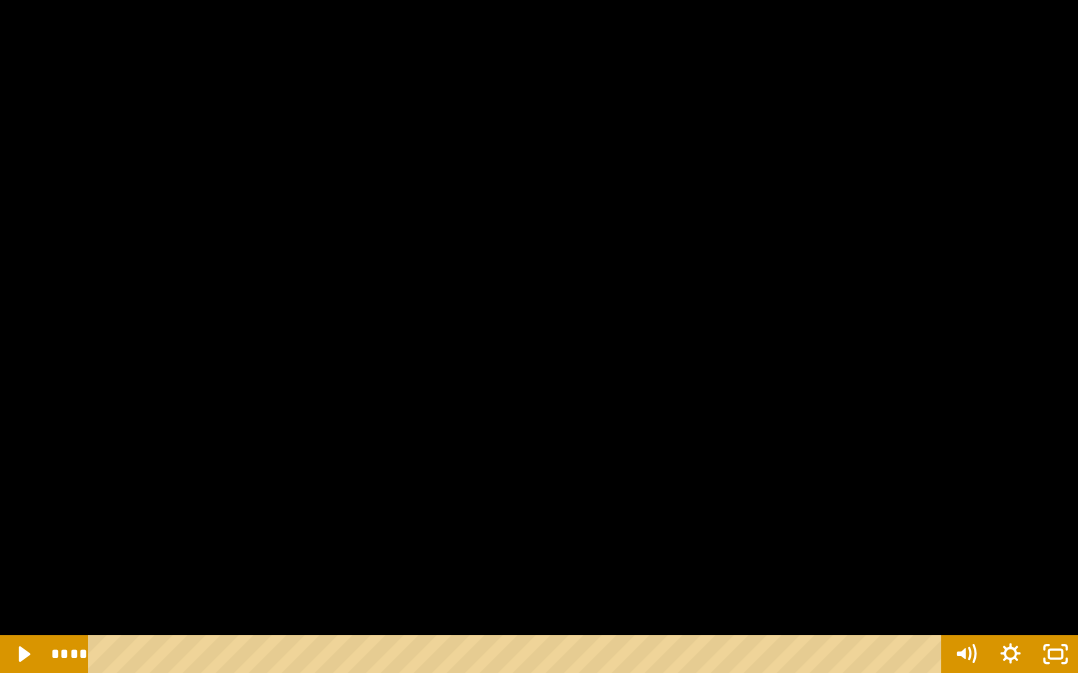 click at bounding box center [539, 336] 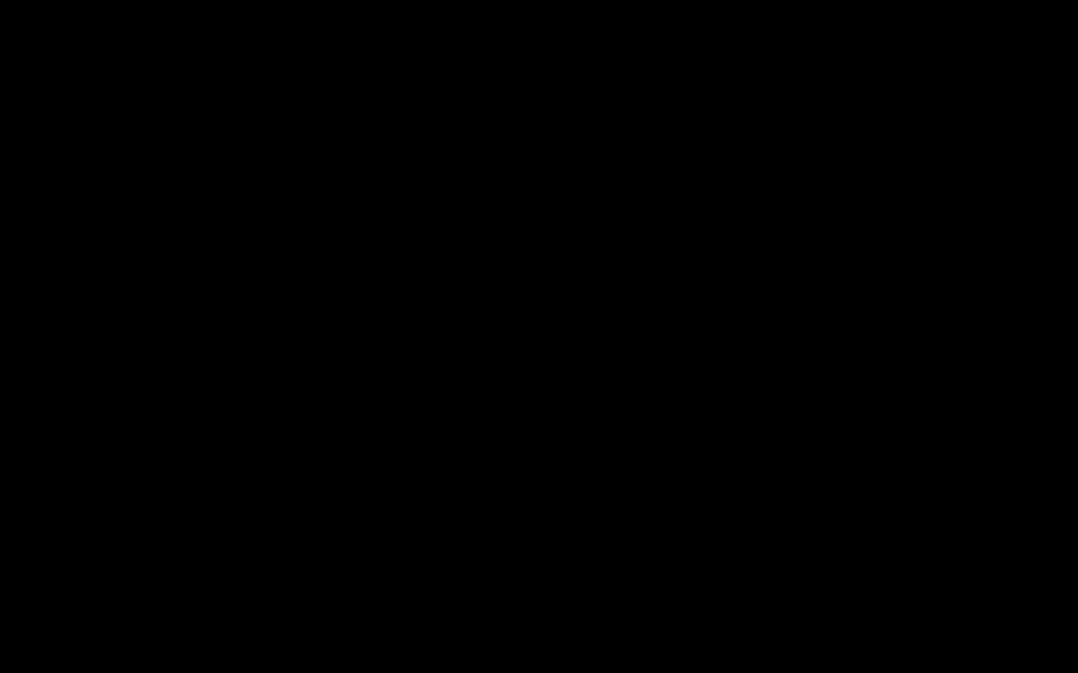 click at bounding box center [539, 336] 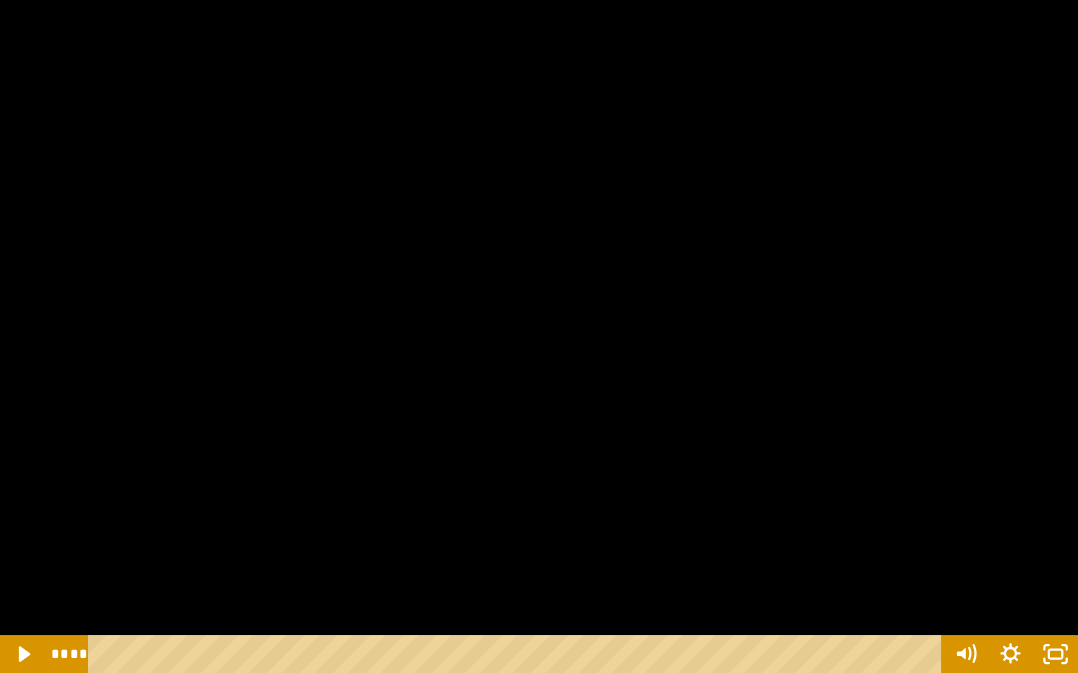 click at bounding box center [539, 336] 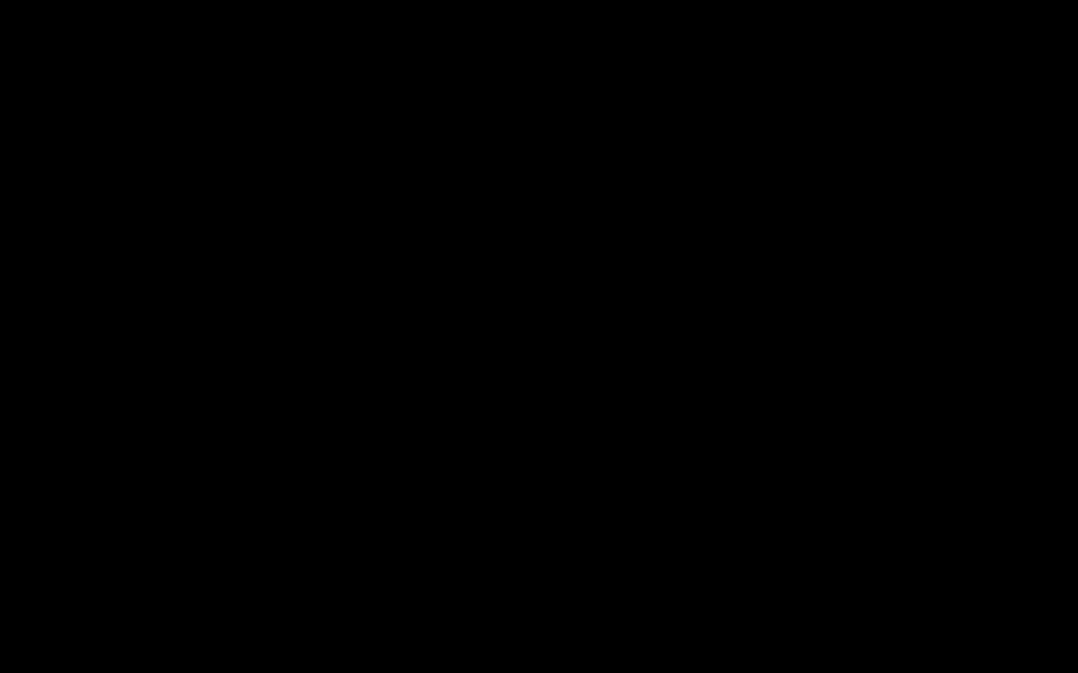 click at bounding box center [539, 336] 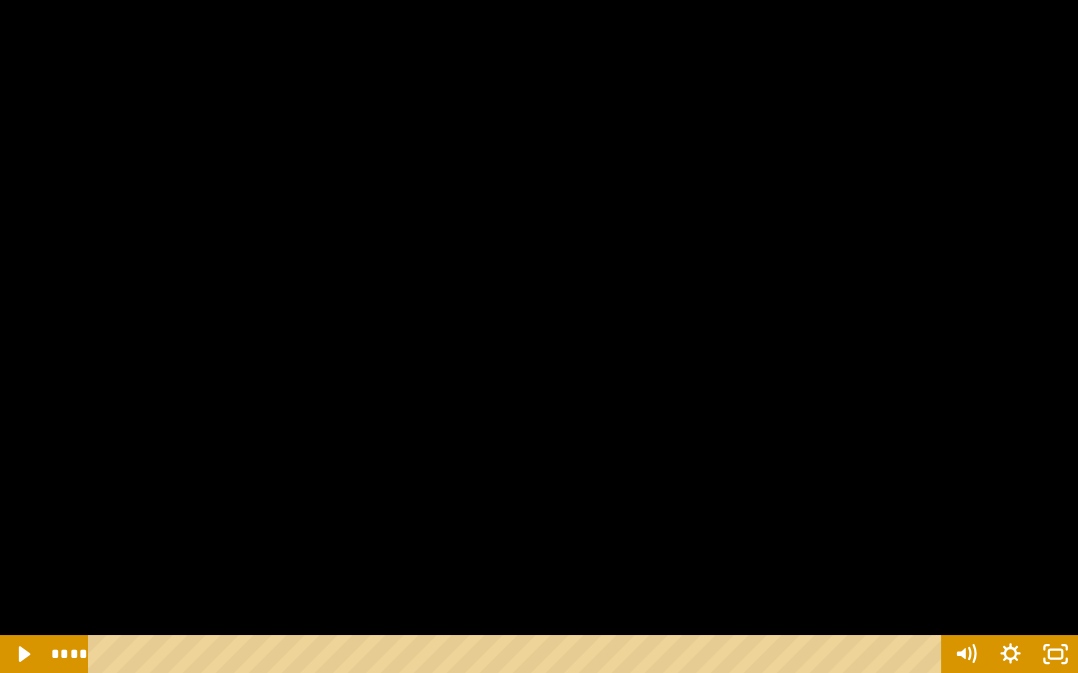 click at bounding box center [539, 336] 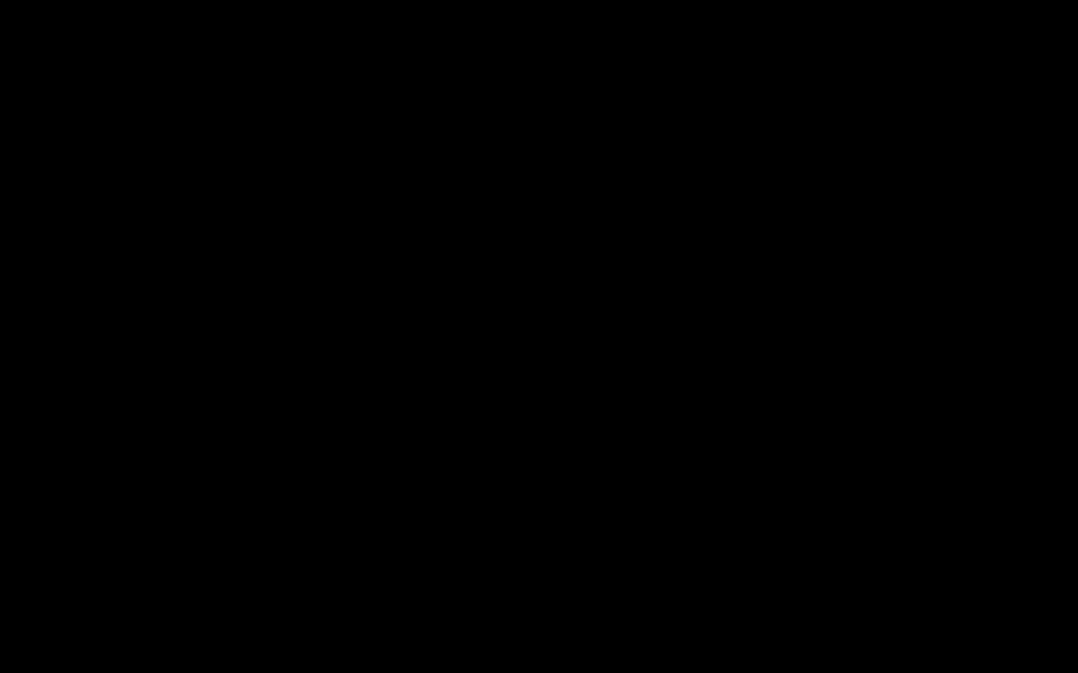 click at bounding box center (539, 336) 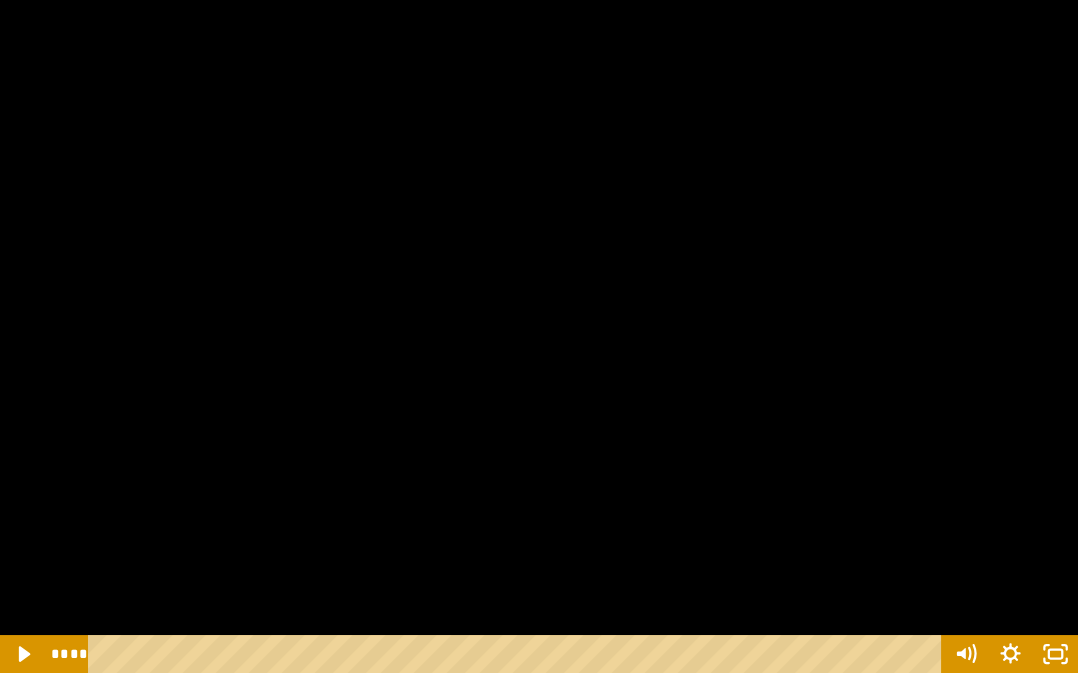click 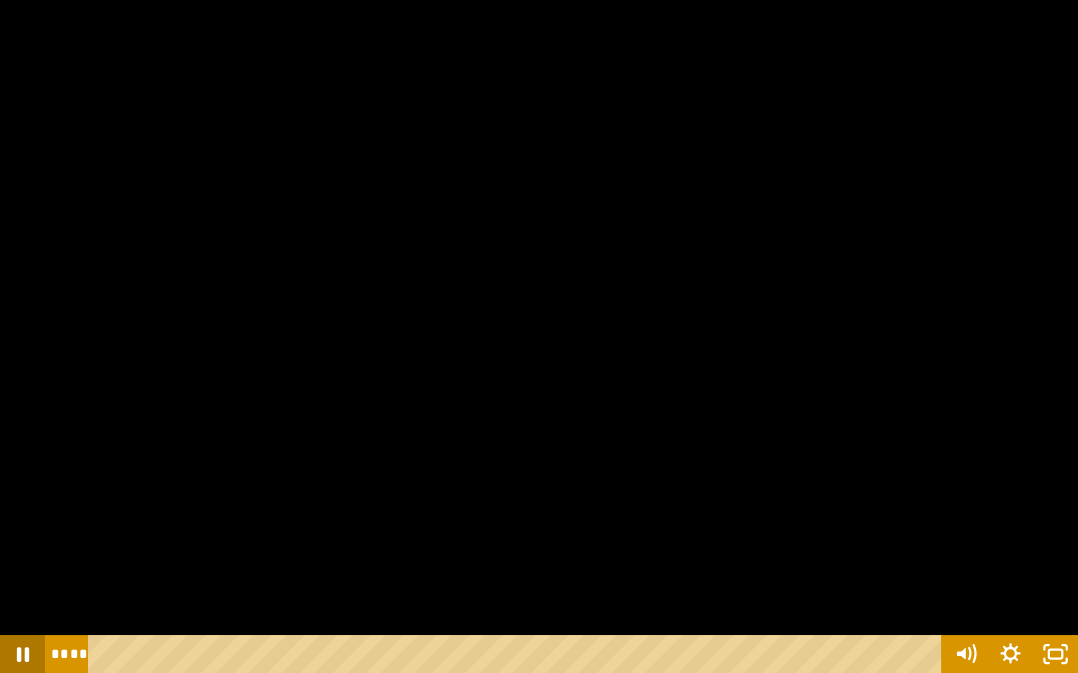 click at bounding box center (539, 336) 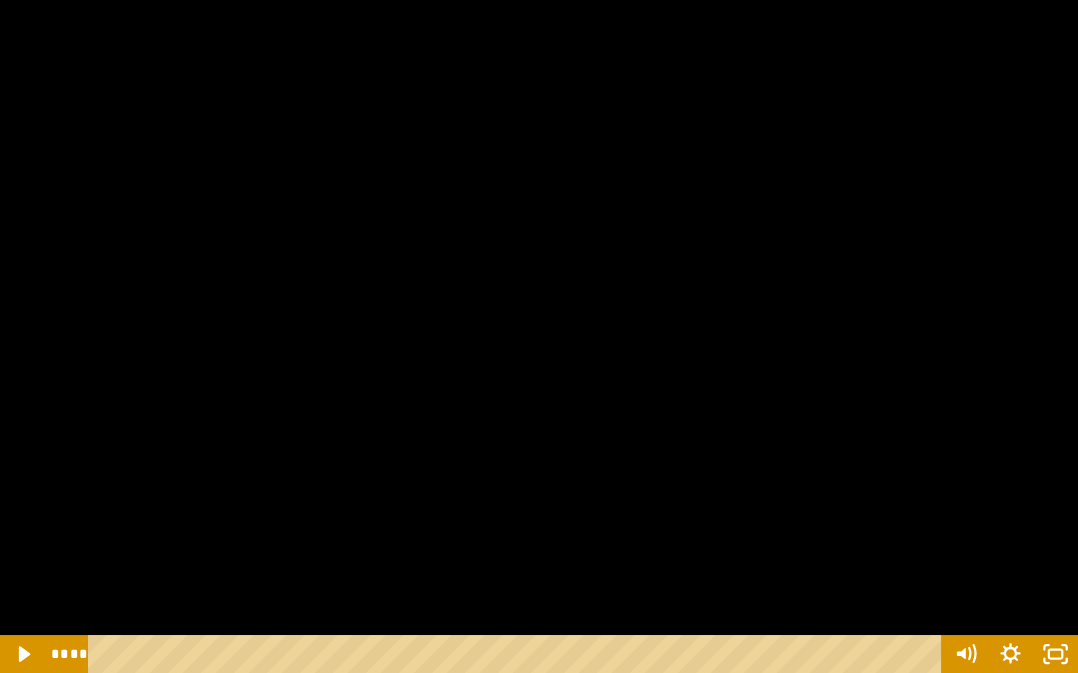 click 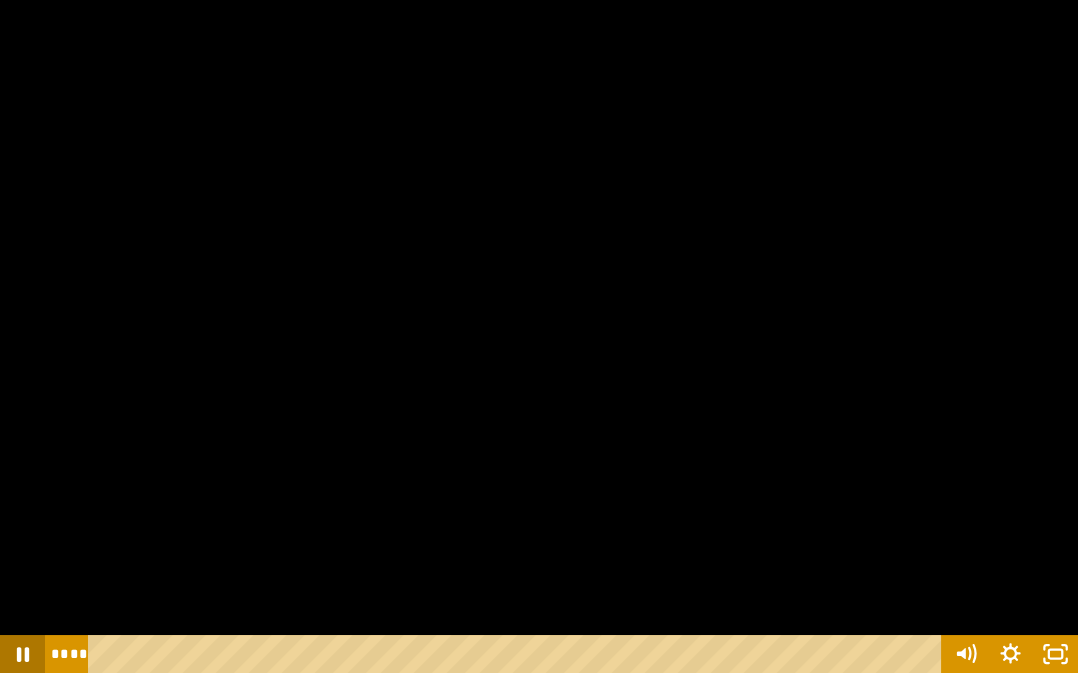 click 